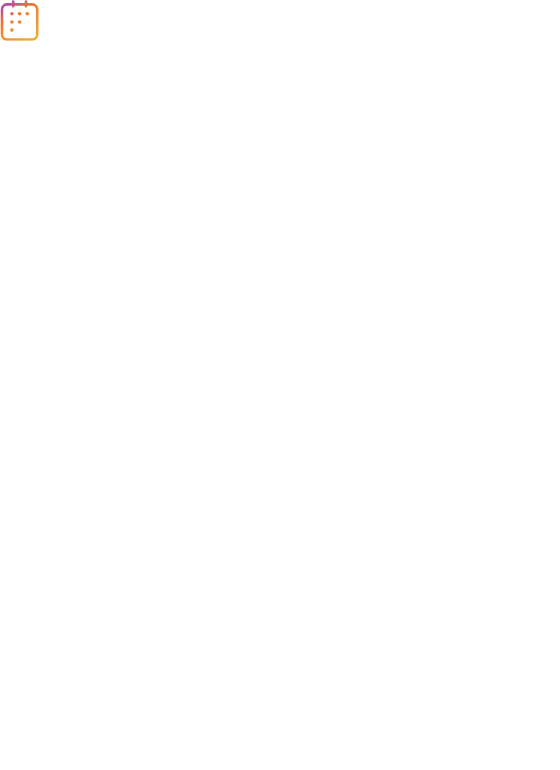 scroll, scrollTop: 0, scrollLeft: 0, axis: both 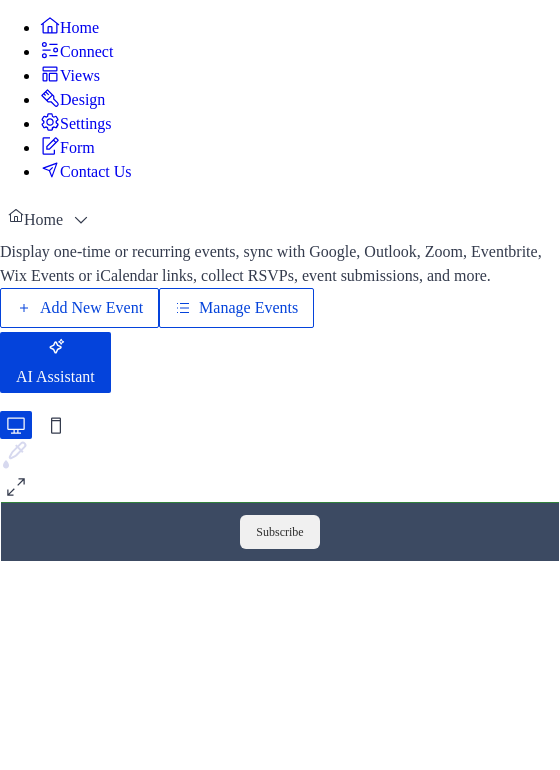 click on "Add New Event" at bounding box center [91, 308] 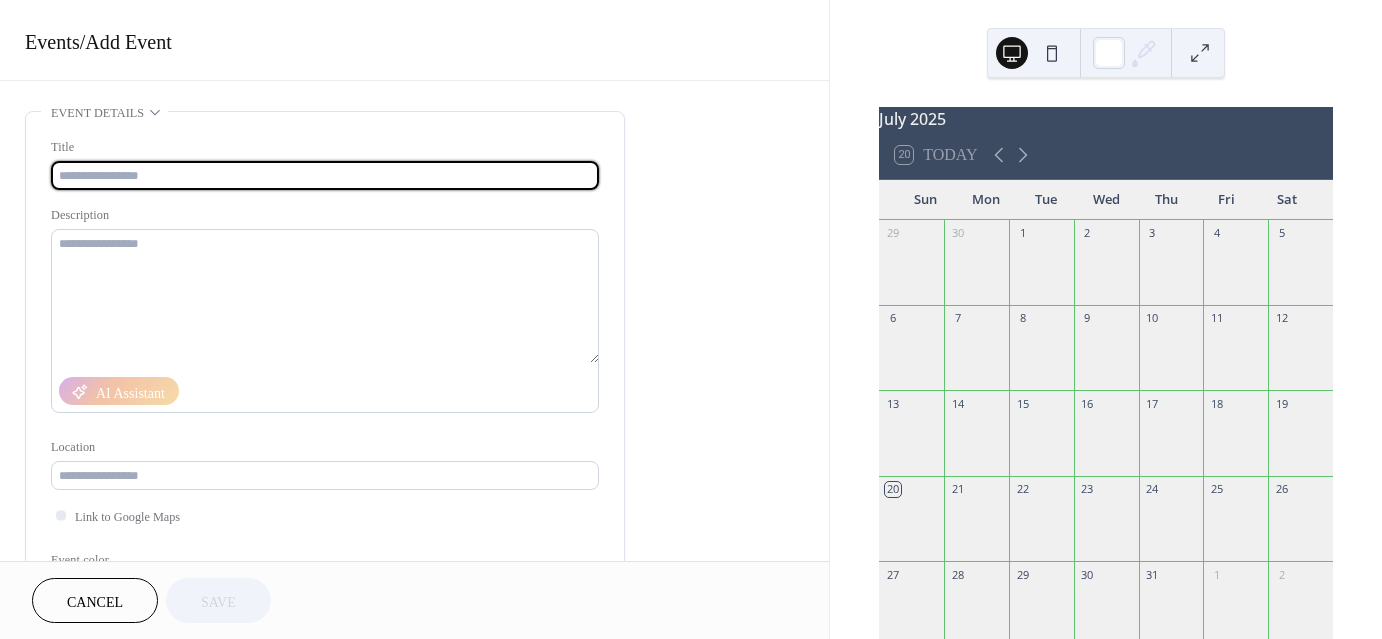 scroll, scrollTop: 0, scrollLeft: 0, axis: both 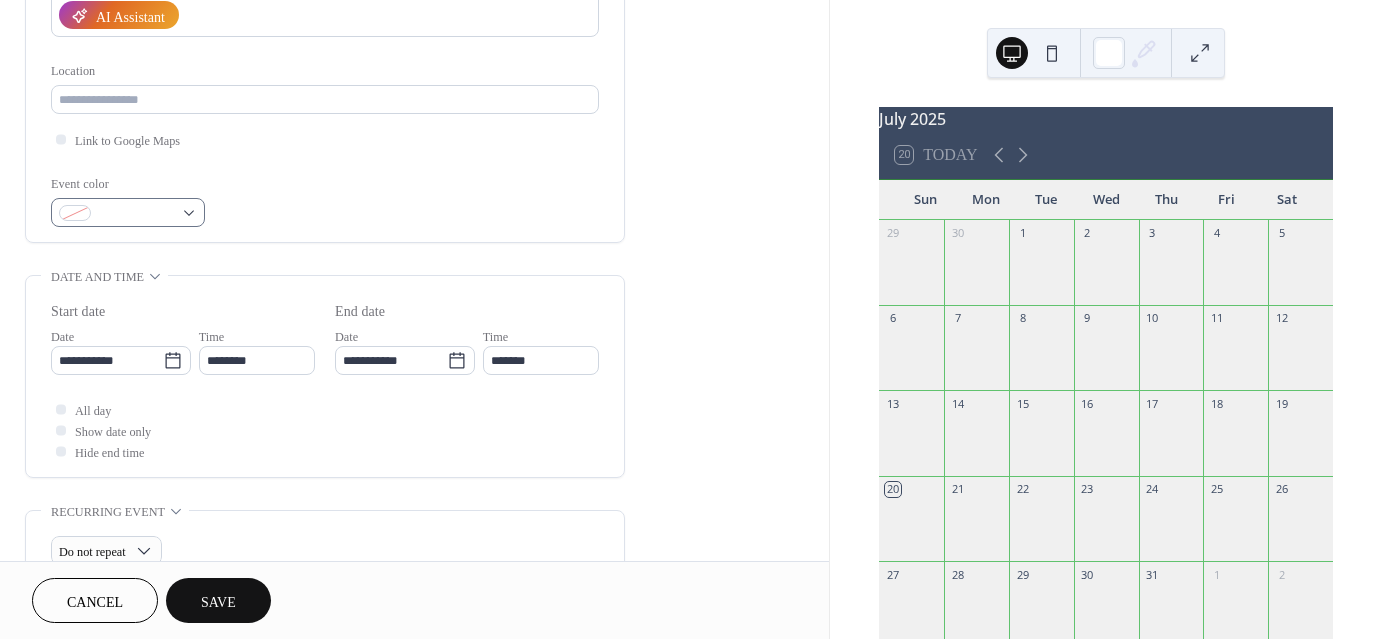 type on "**********" 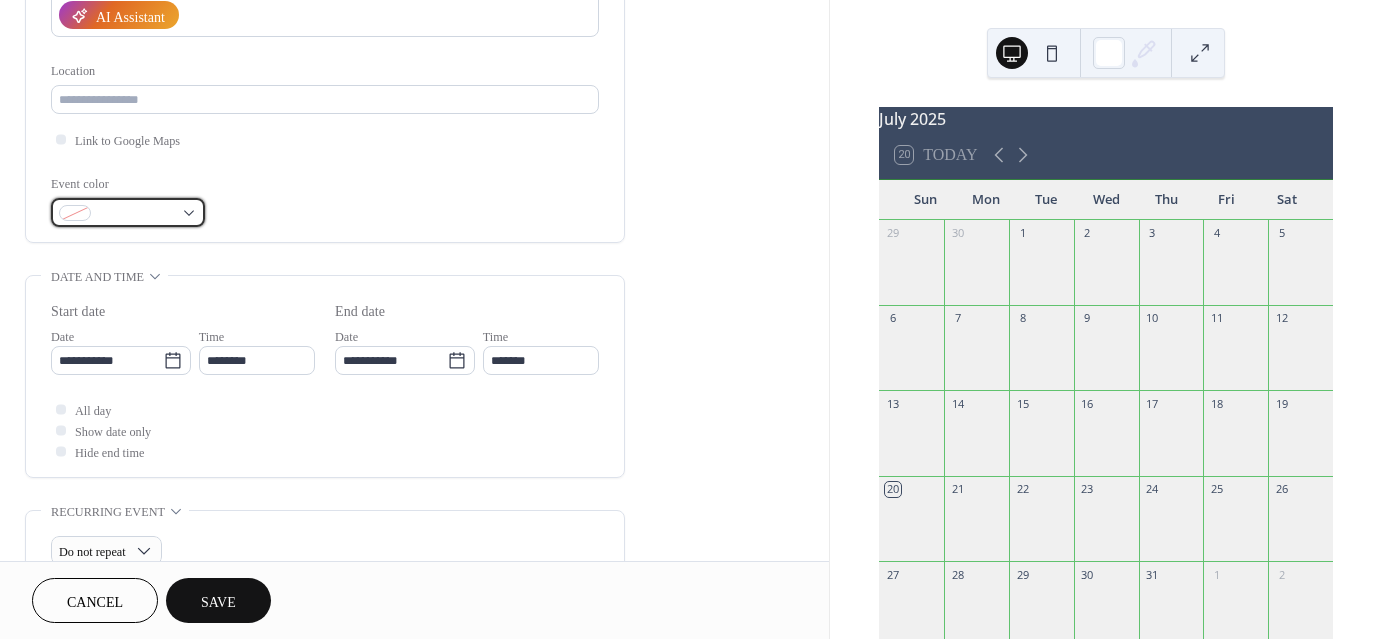 click at bounding box center [128, 212] 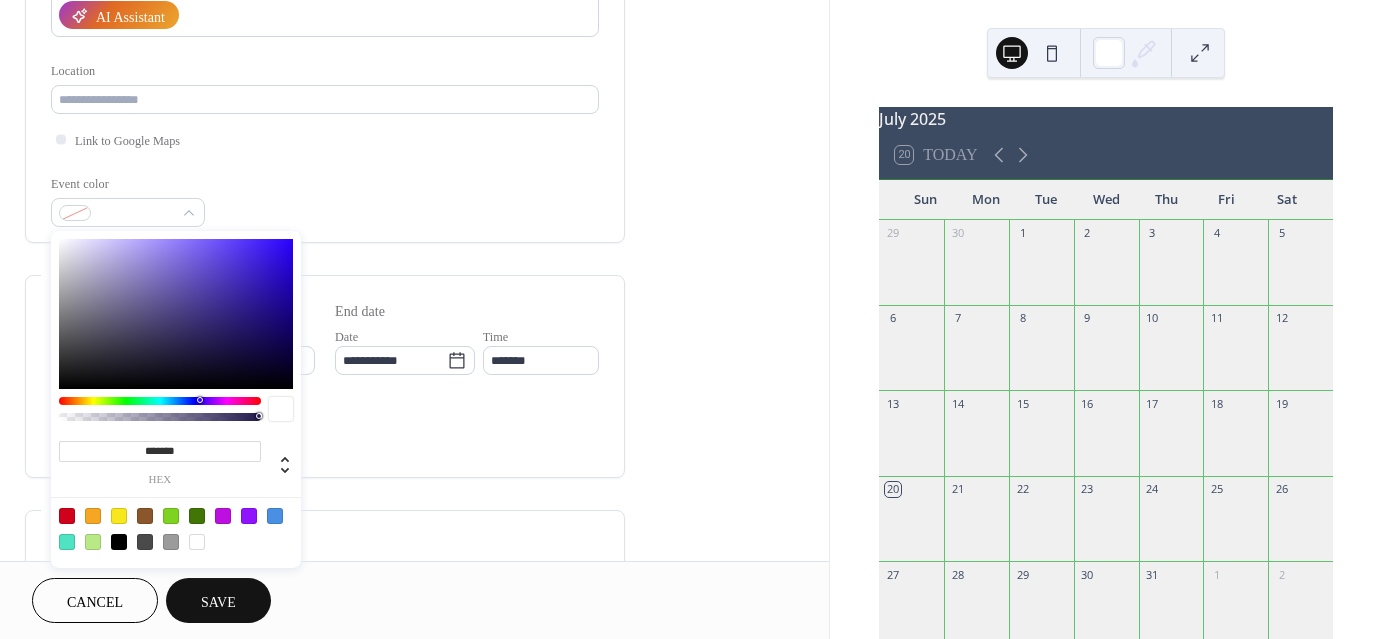 type on "*******" 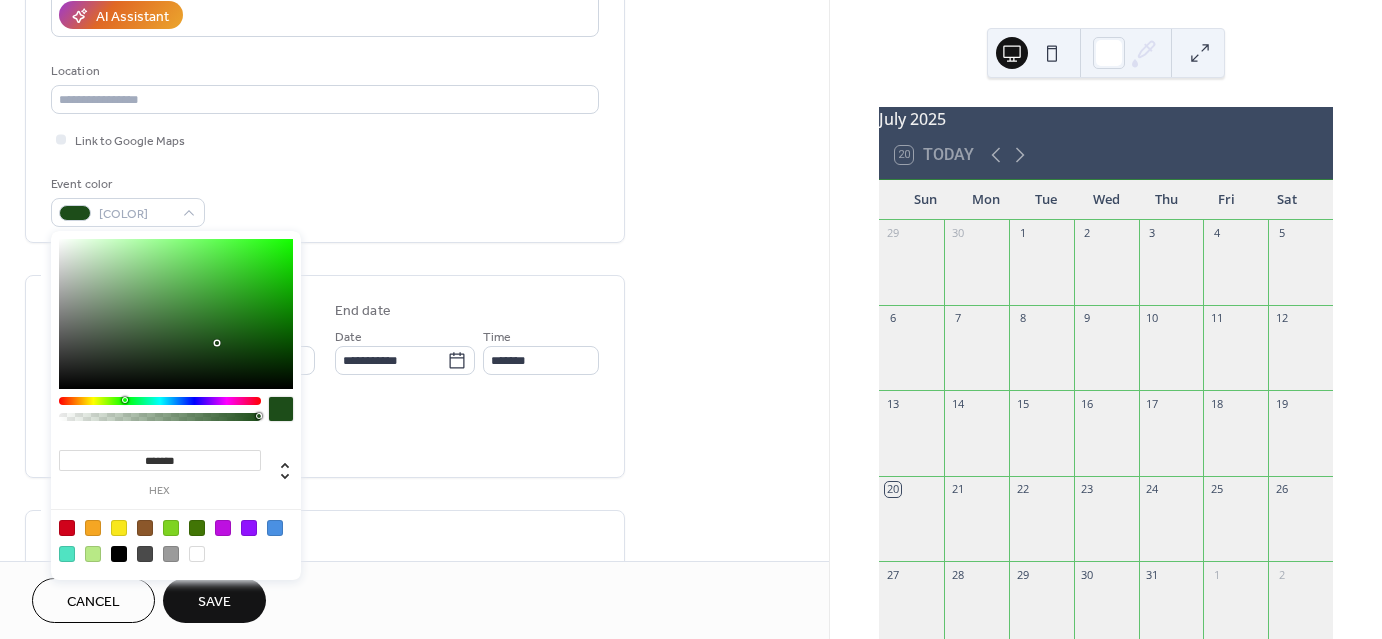 click at bounding box center [160, 401] 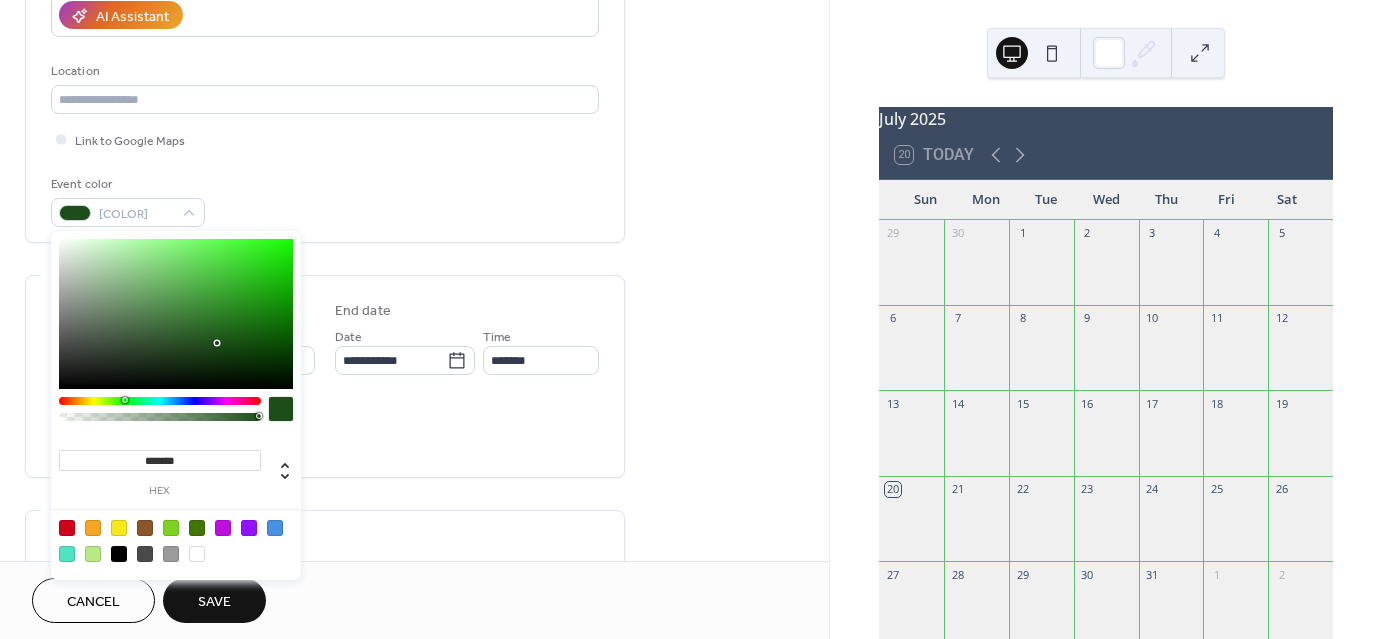 click on "**********" at bounding box center [325, -11] 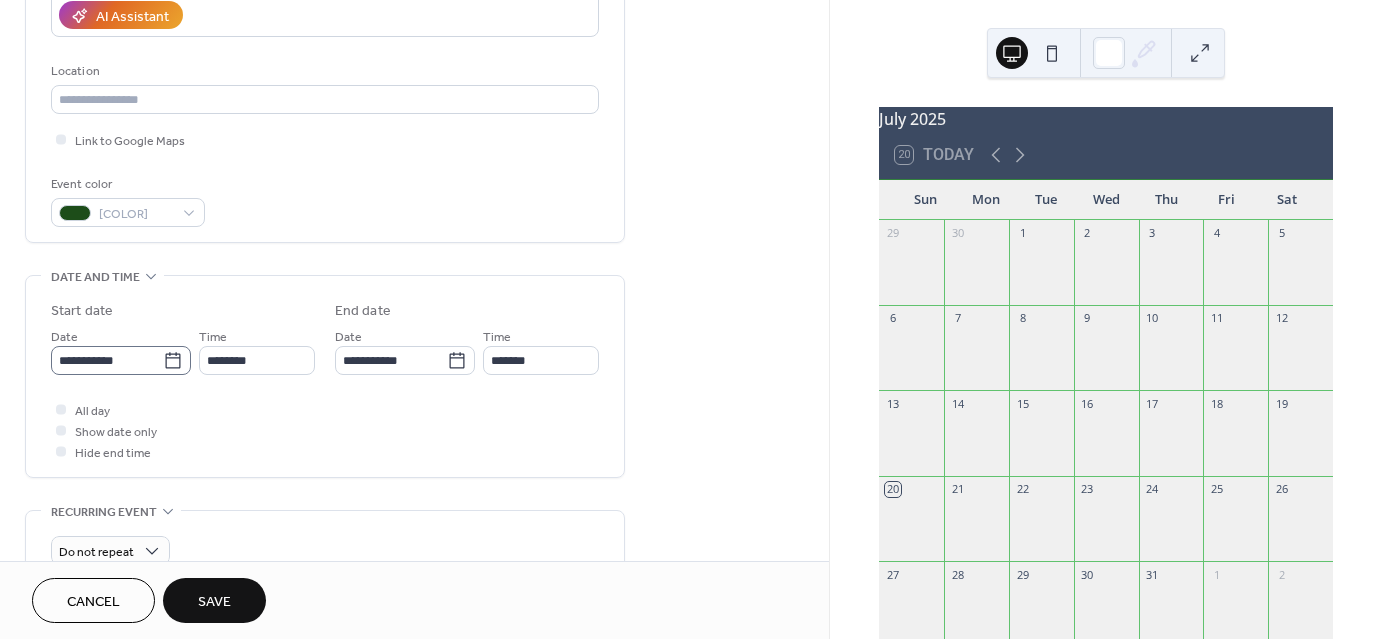click 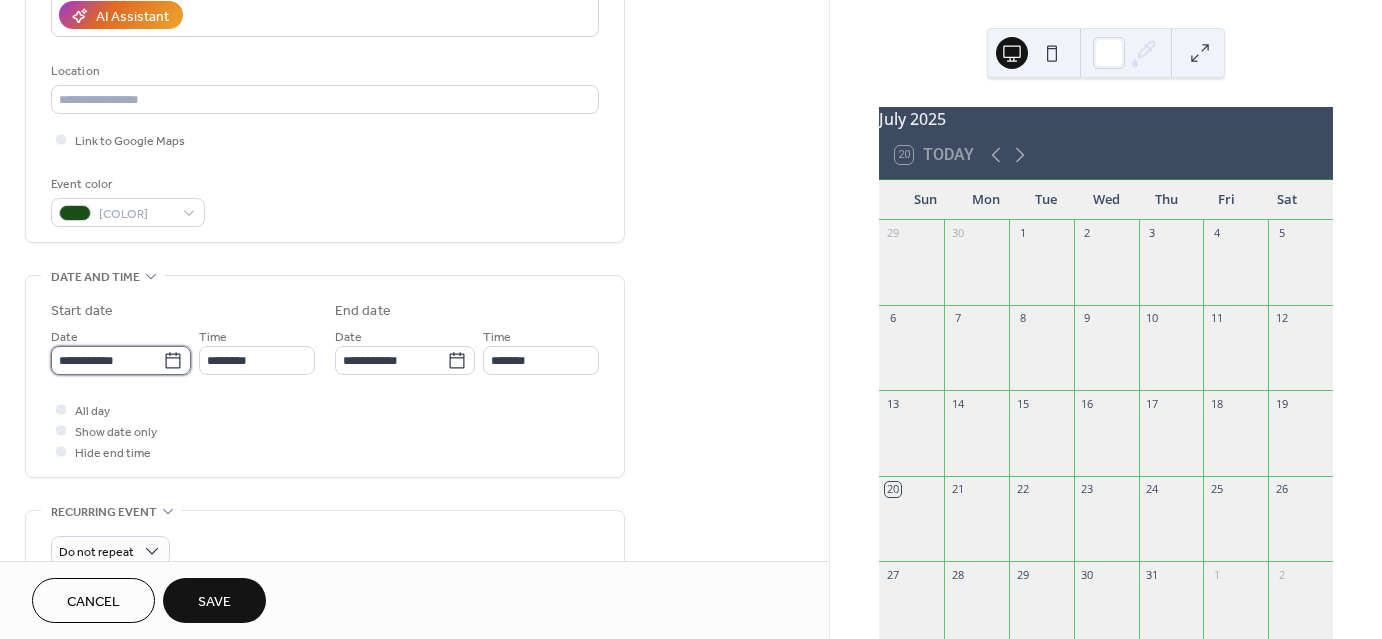 click on "**********" at bounding box center [107, 360] 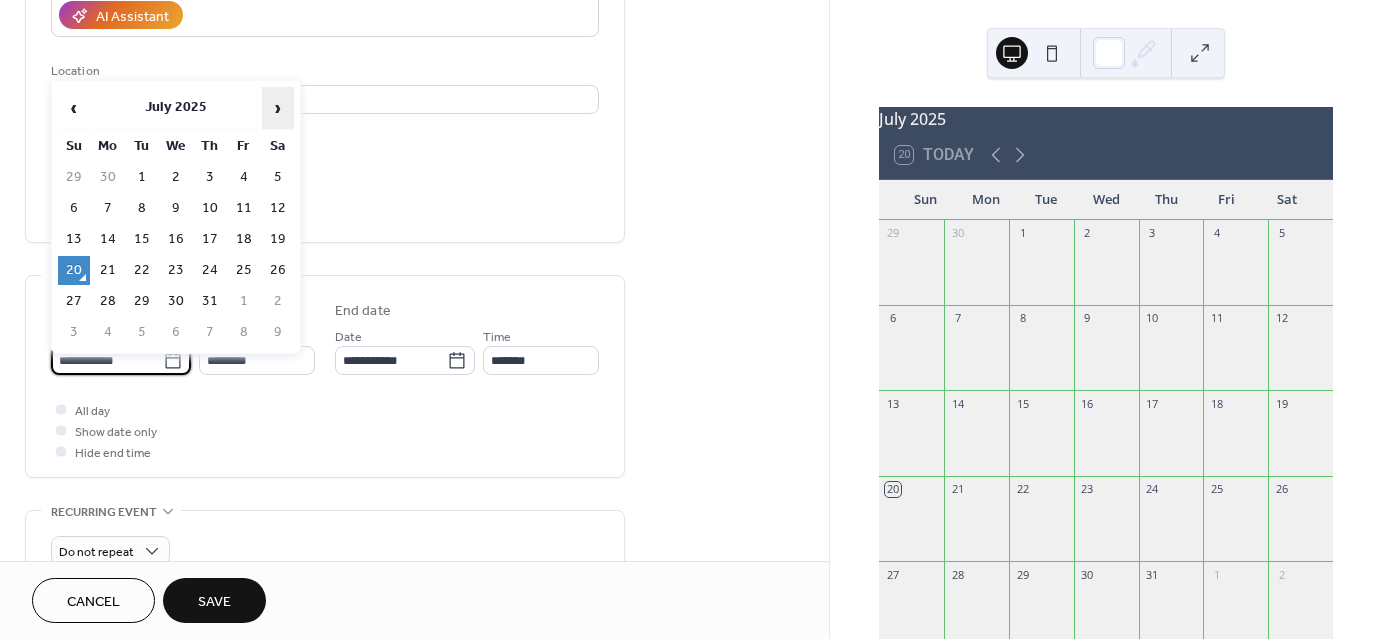 click on "›" at bounding box center (278, 108) 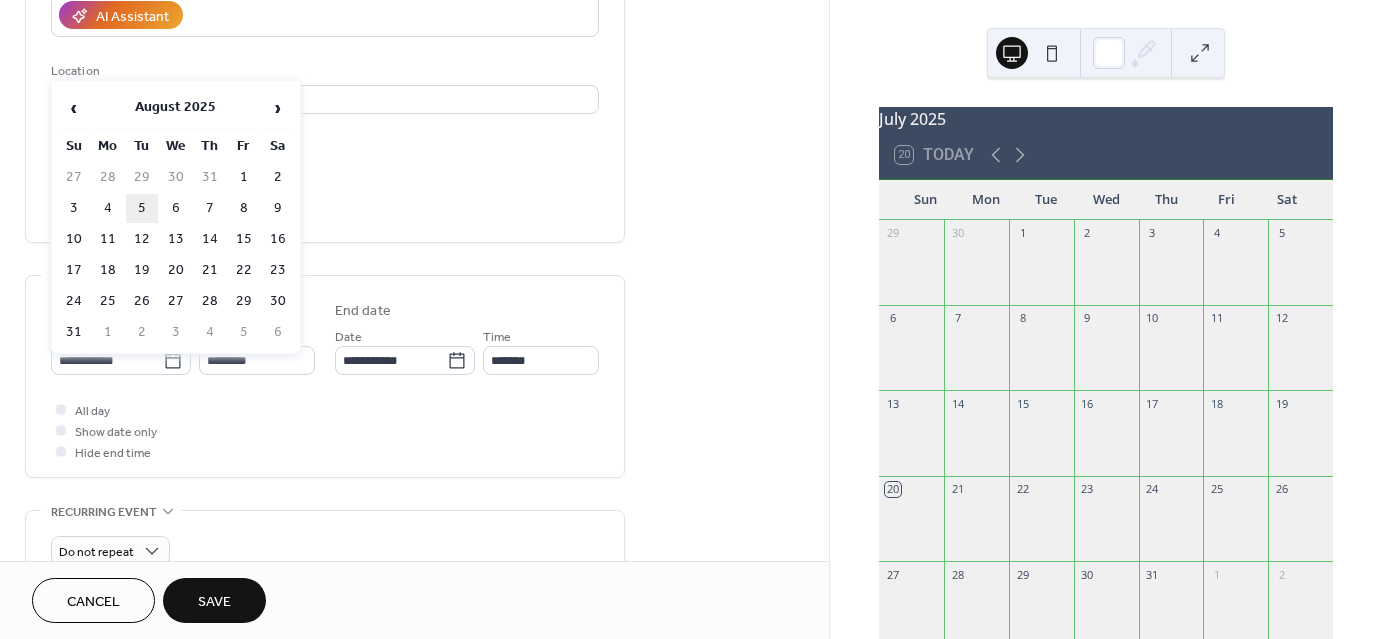 click on "5" at bounding box center (142, 208) 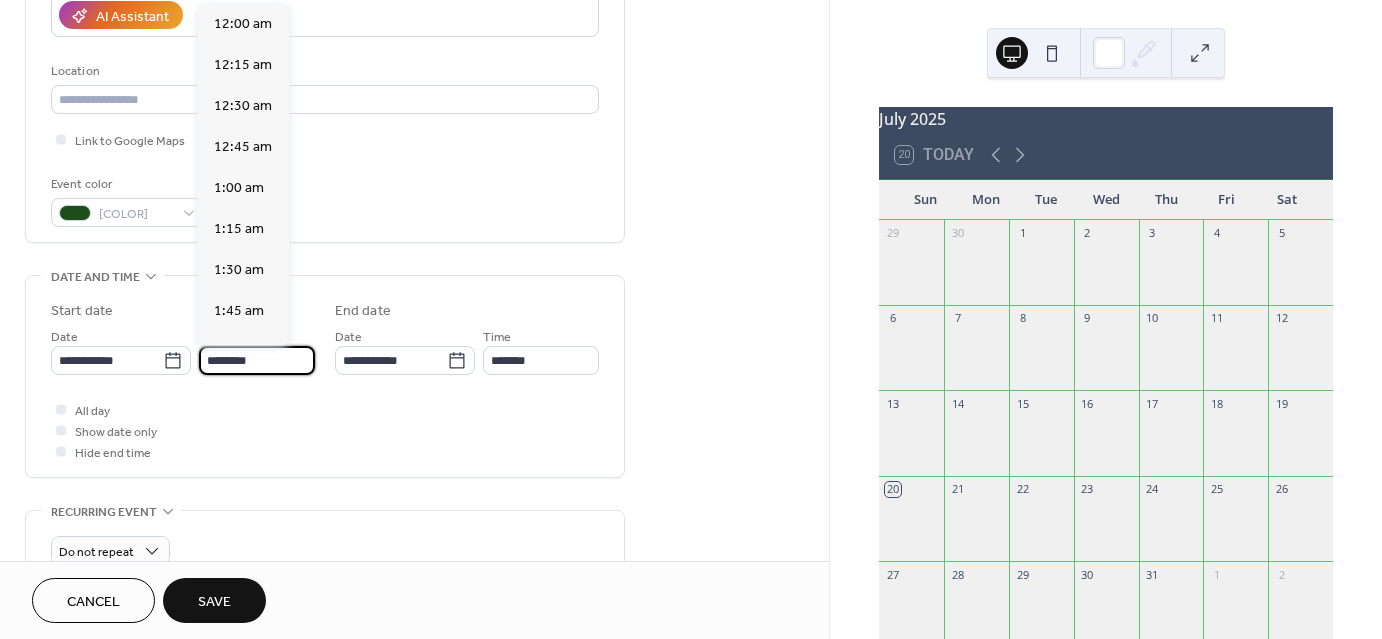 click on "********" at bounding box center (257, 360) 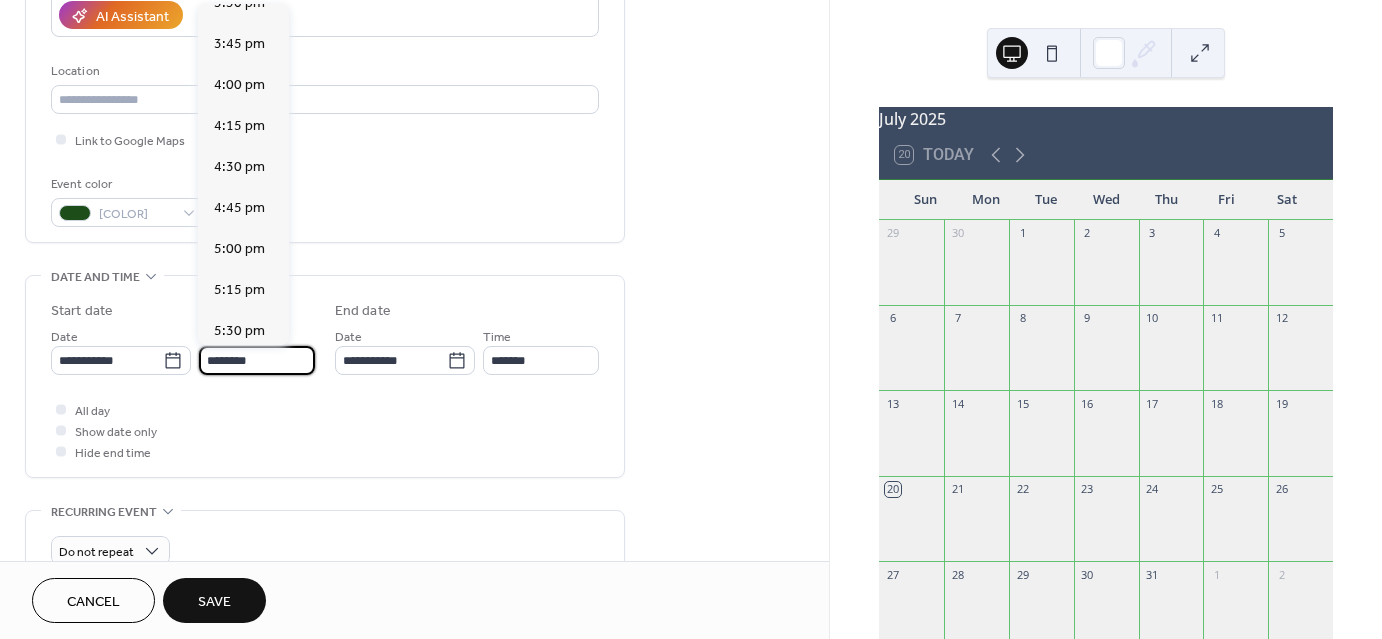 scroll, scrollTop: 2564, scrollLeft: 0, axis: vertical 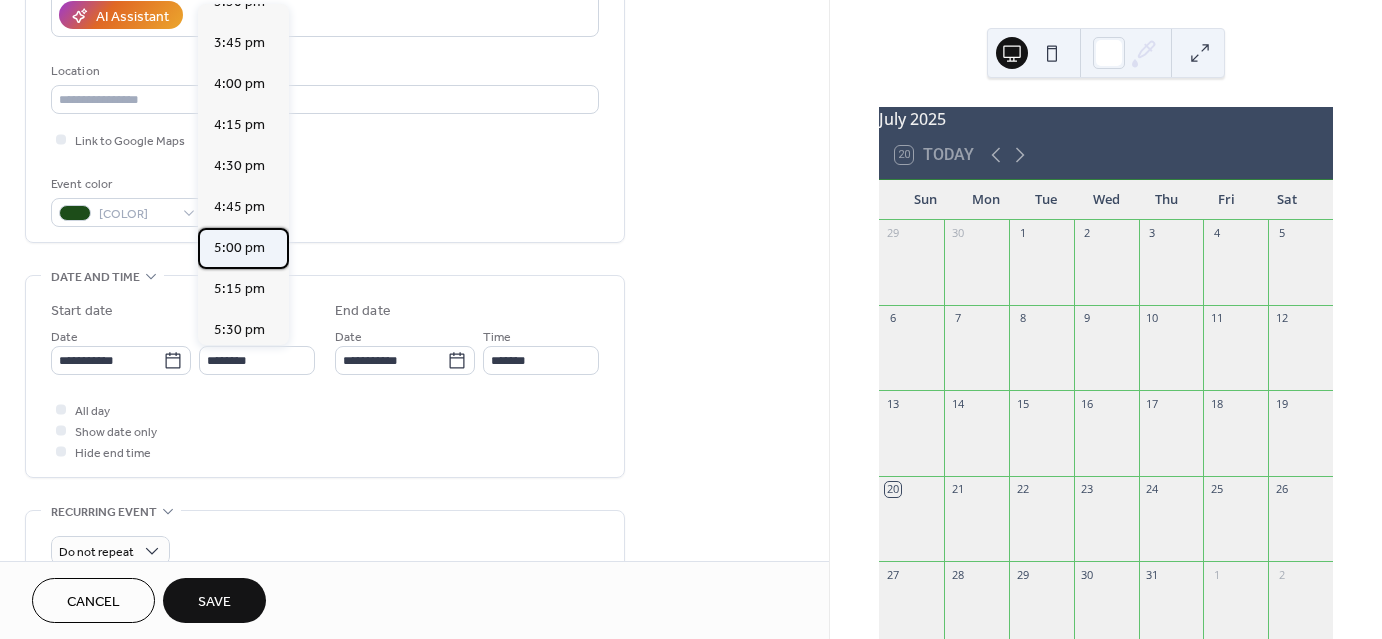 click on "5:00 pm" at bounding box center [239, 248] 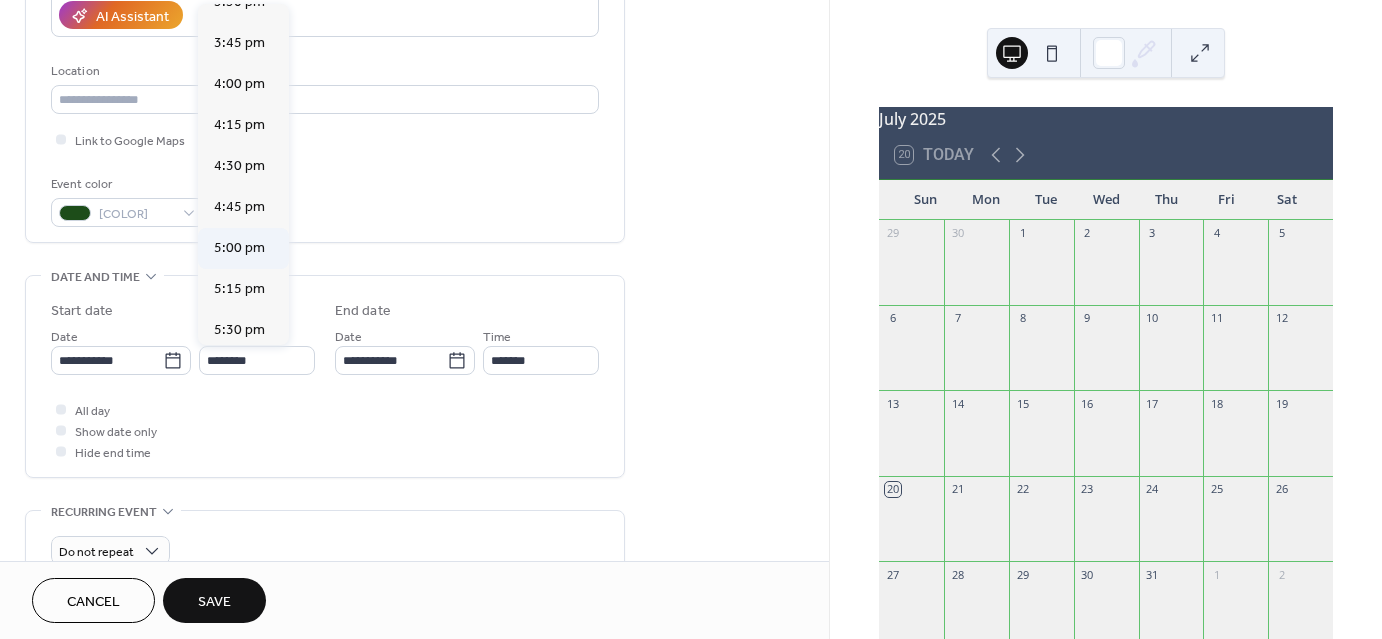 type on "*******" 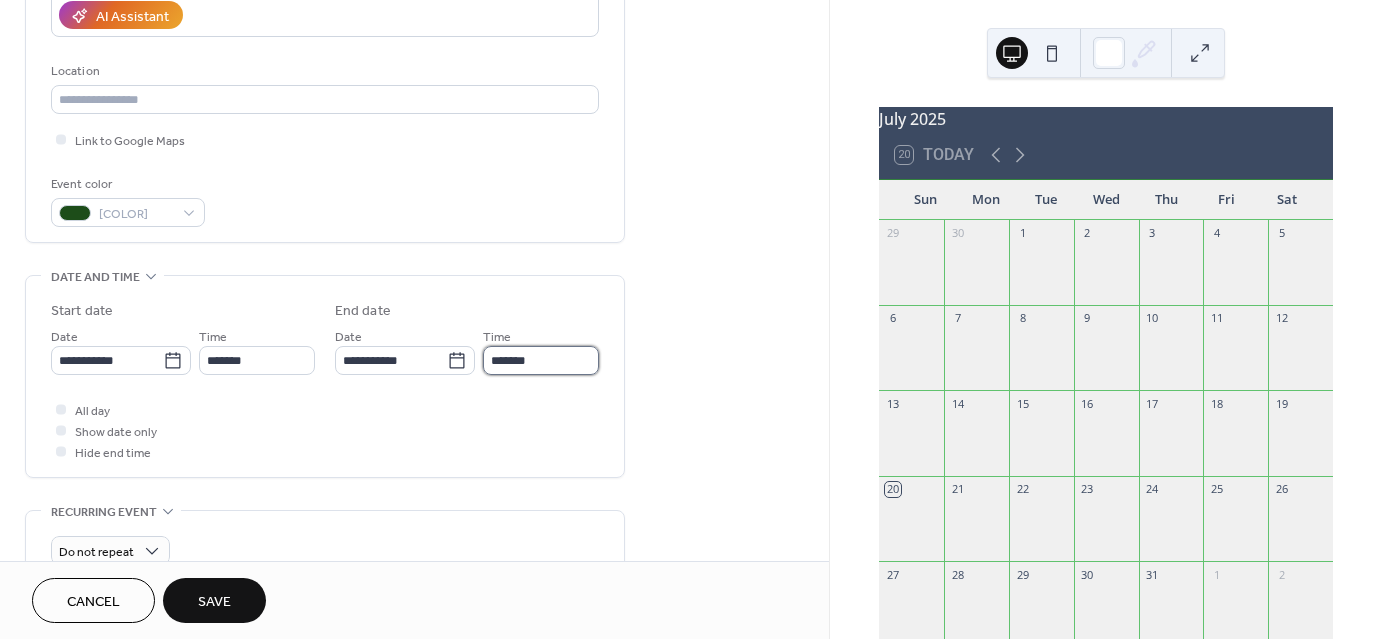 click on "*******" at bounding box center (541, 360) 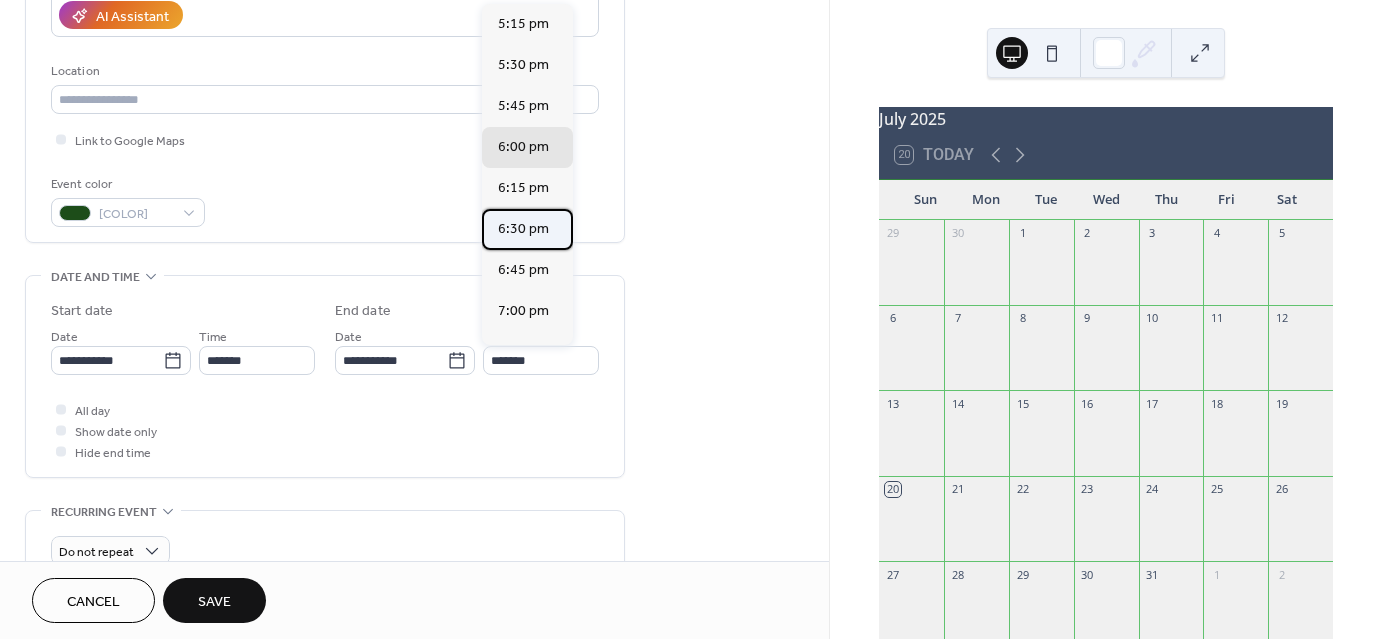 click on "6:30 pm" at bounding box center [523, 229] 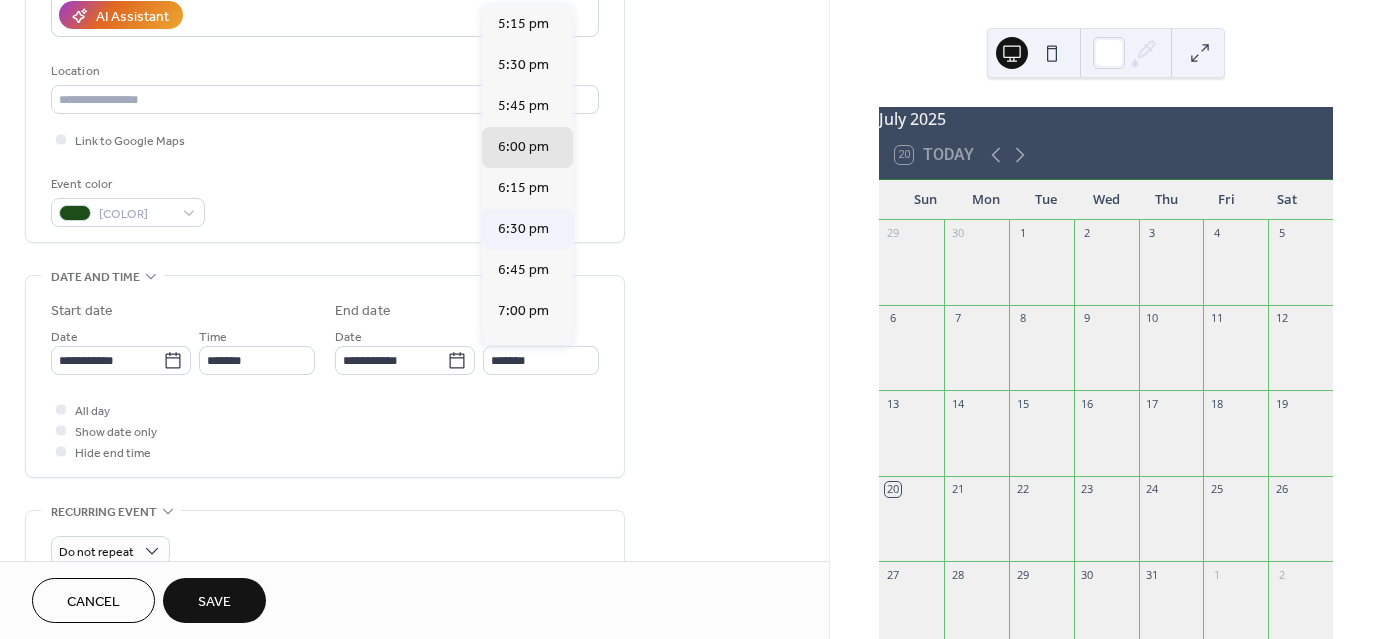 type on "*******" 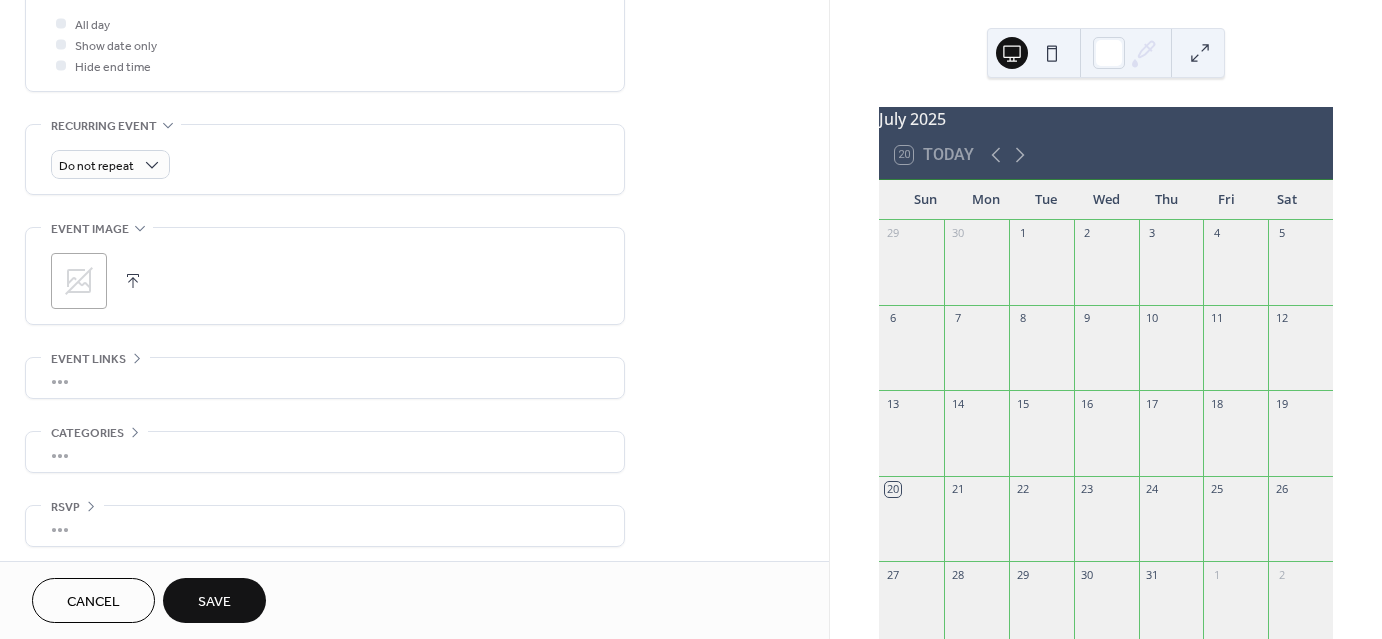 scroll, scrollTop: 765, scrollLeft: 0, axis: vertical 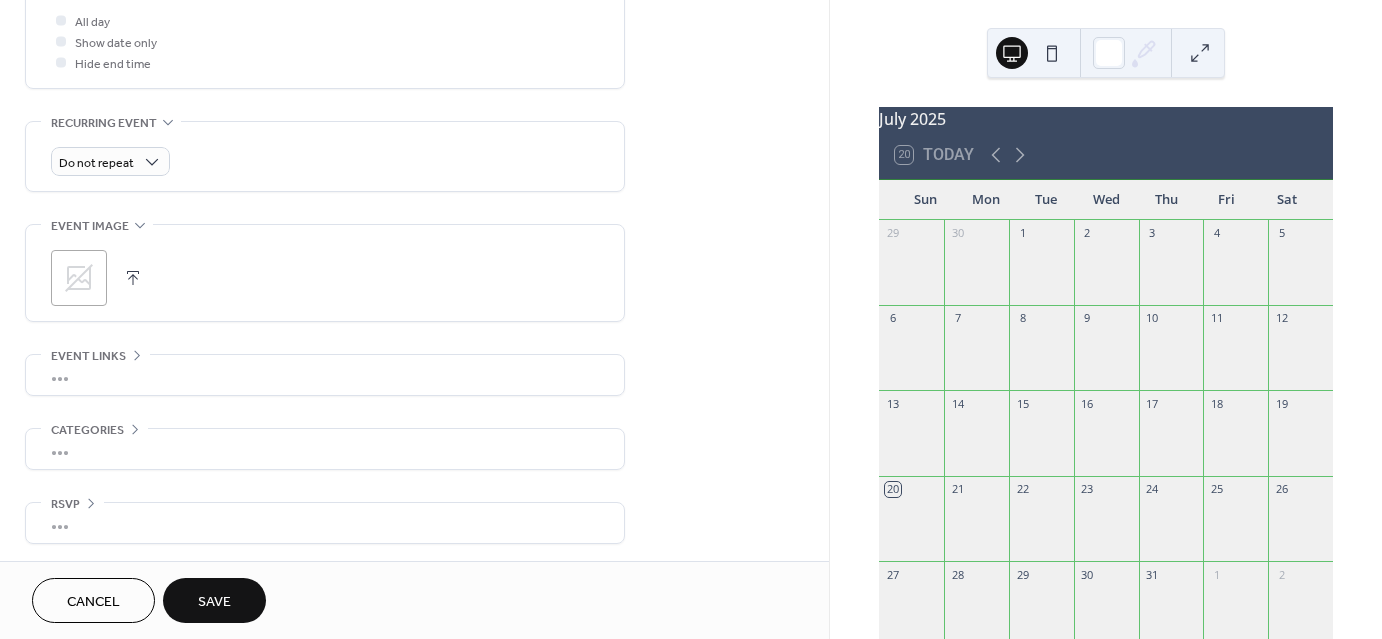 click on "Save" at bounding box center (214, 602) 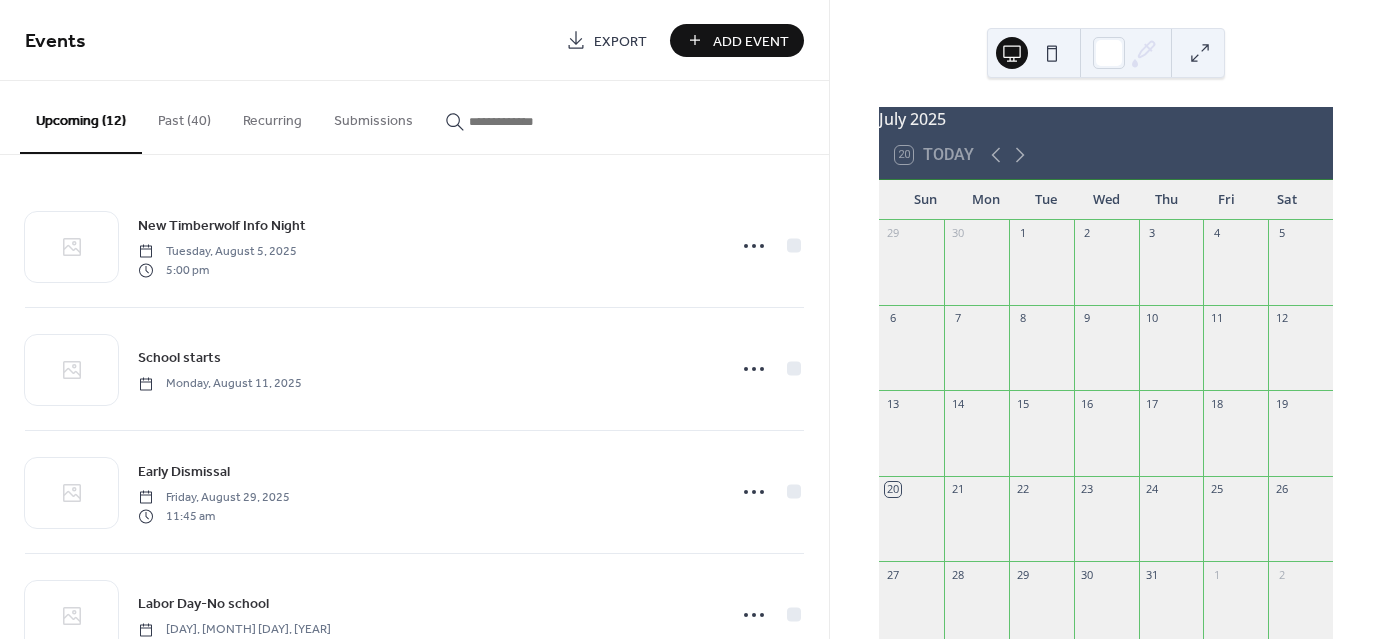 click on "Add Event" at bounding box center (751, 41) 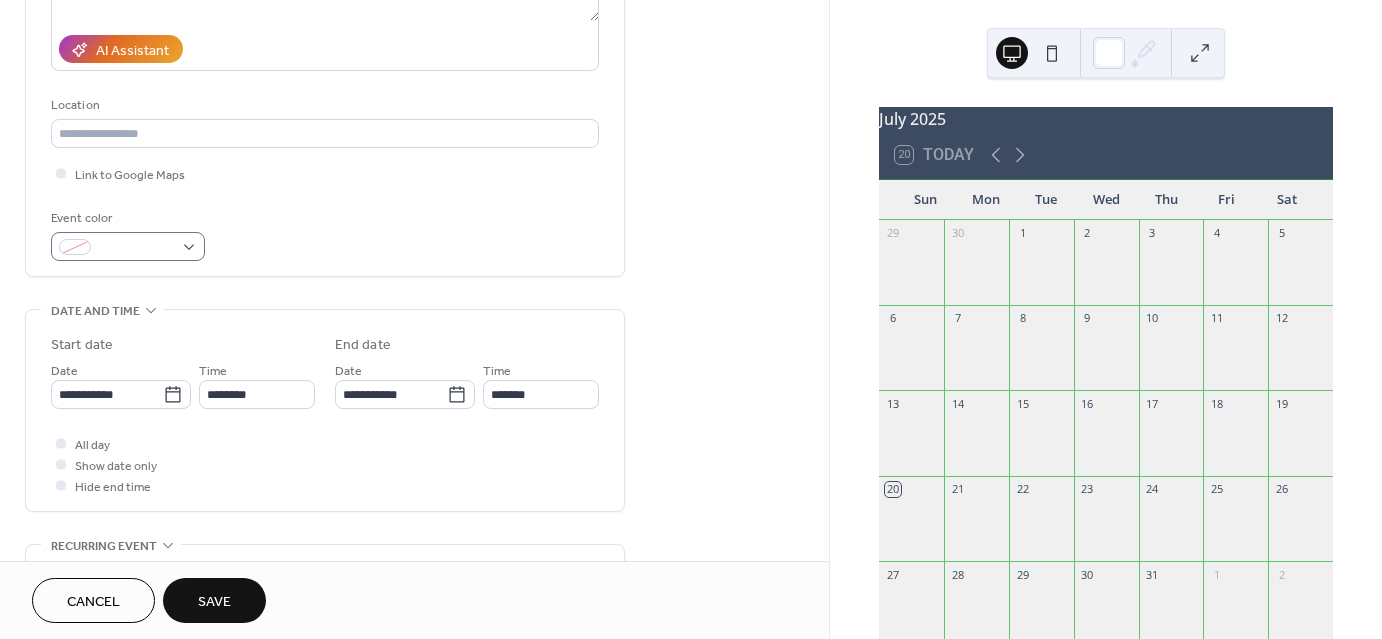 scroll, scrollTop: 344, scrollLeft: 0, axis: vertical 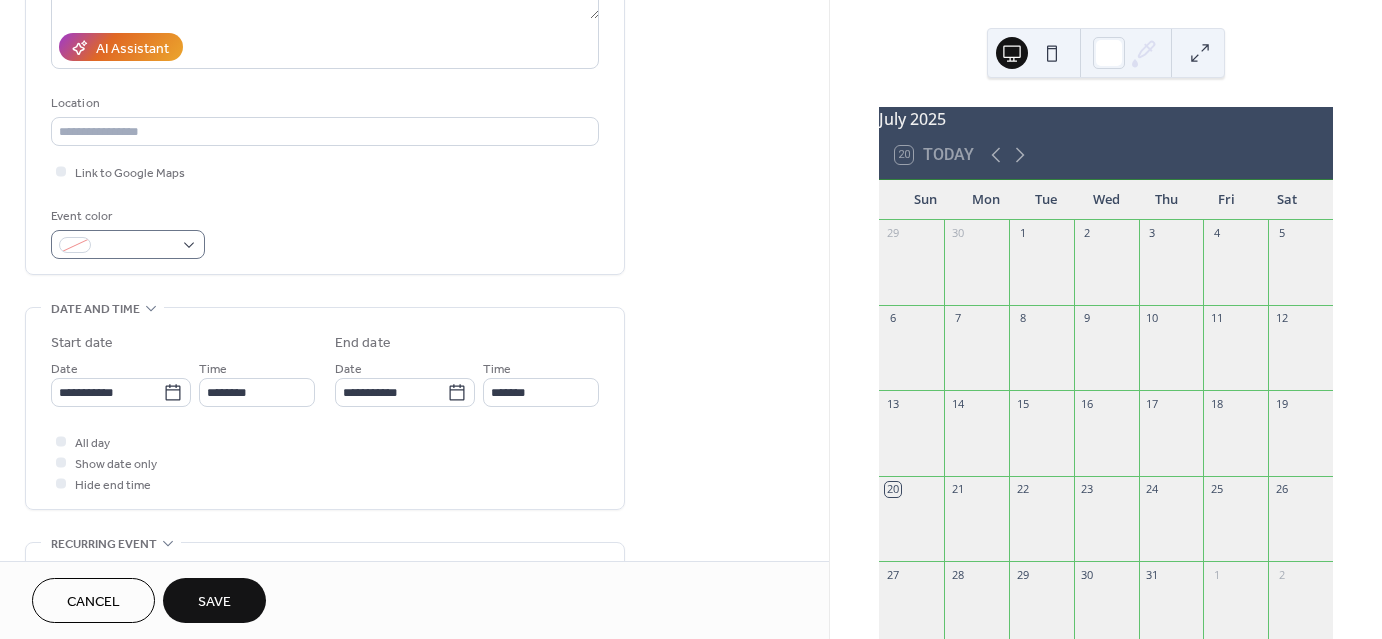 type on "**********" 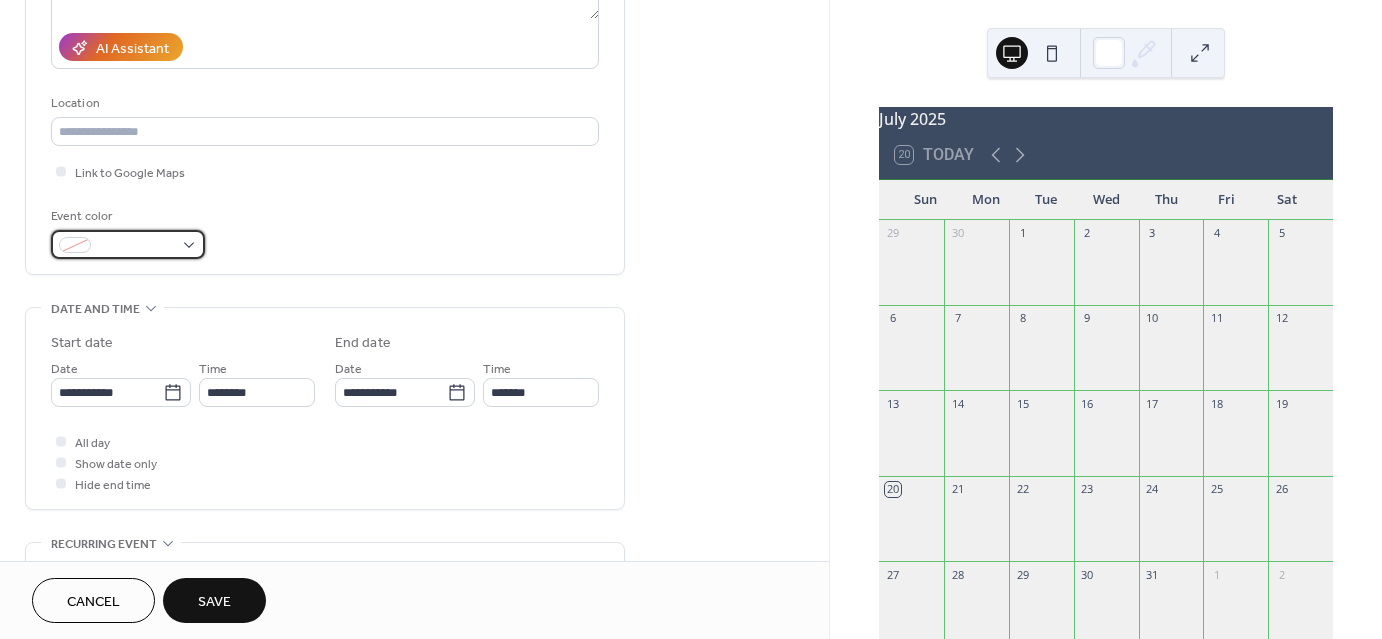 click at bounding box center [128, 244] 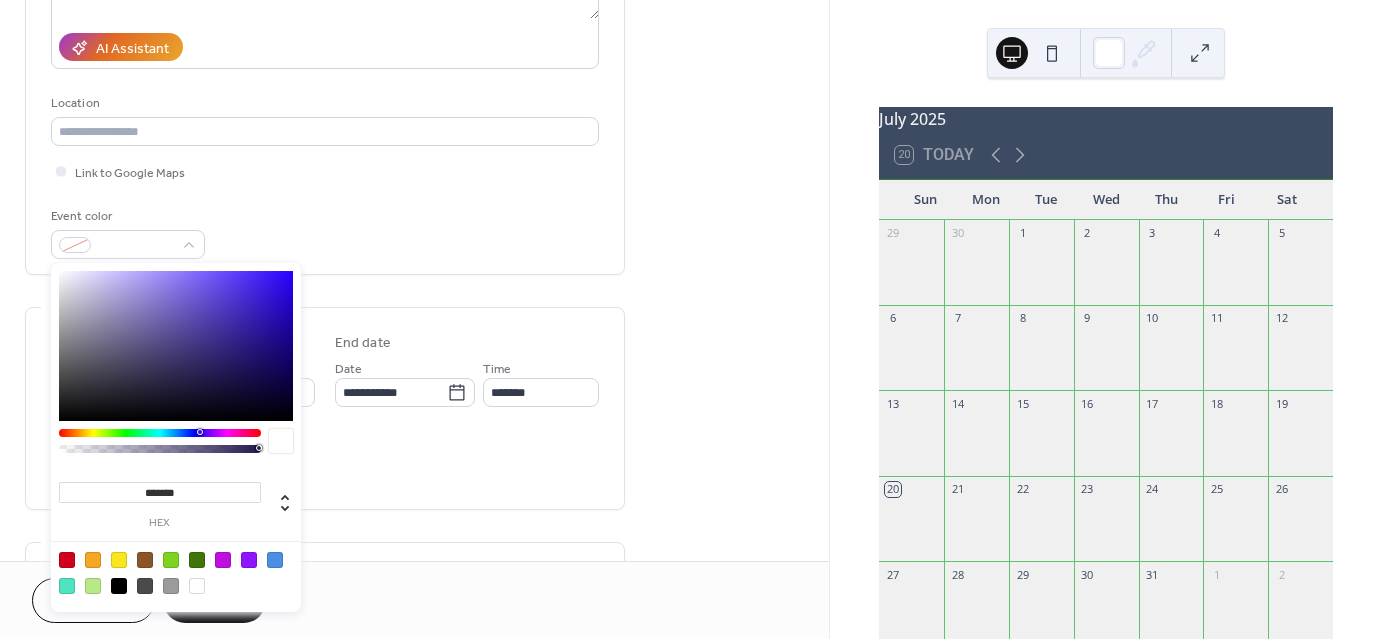 type on "*******" 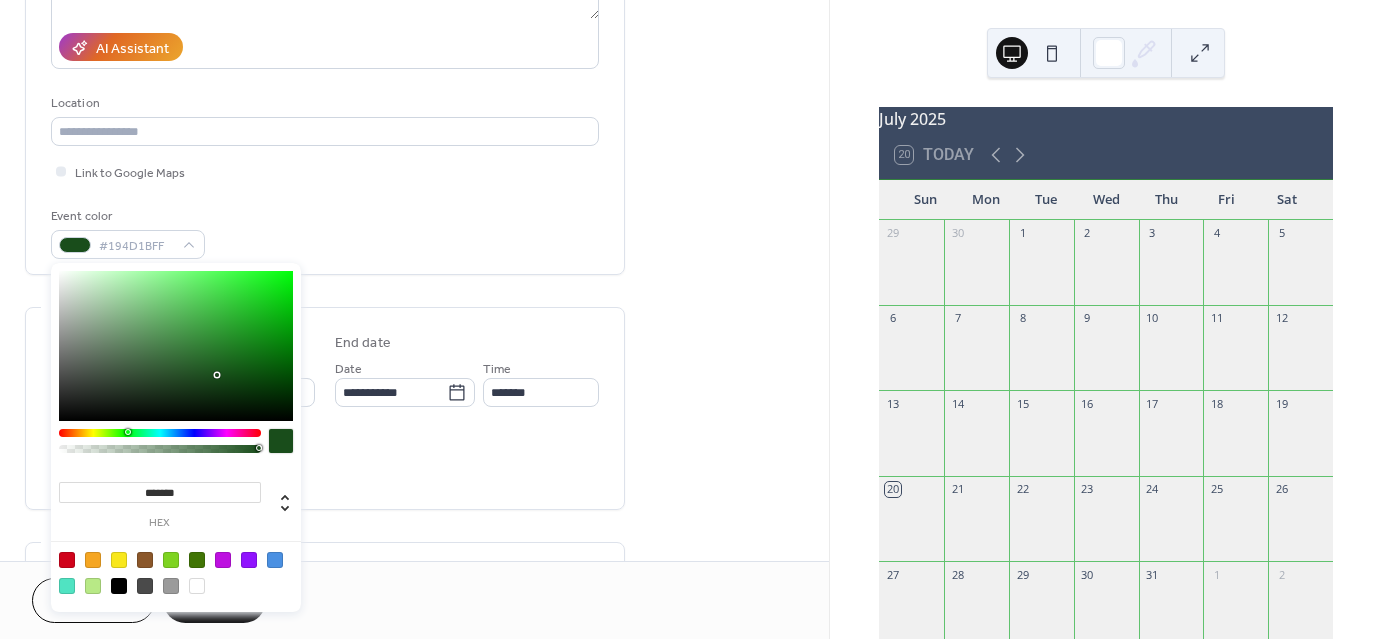 click at bounding box center (160, 433) 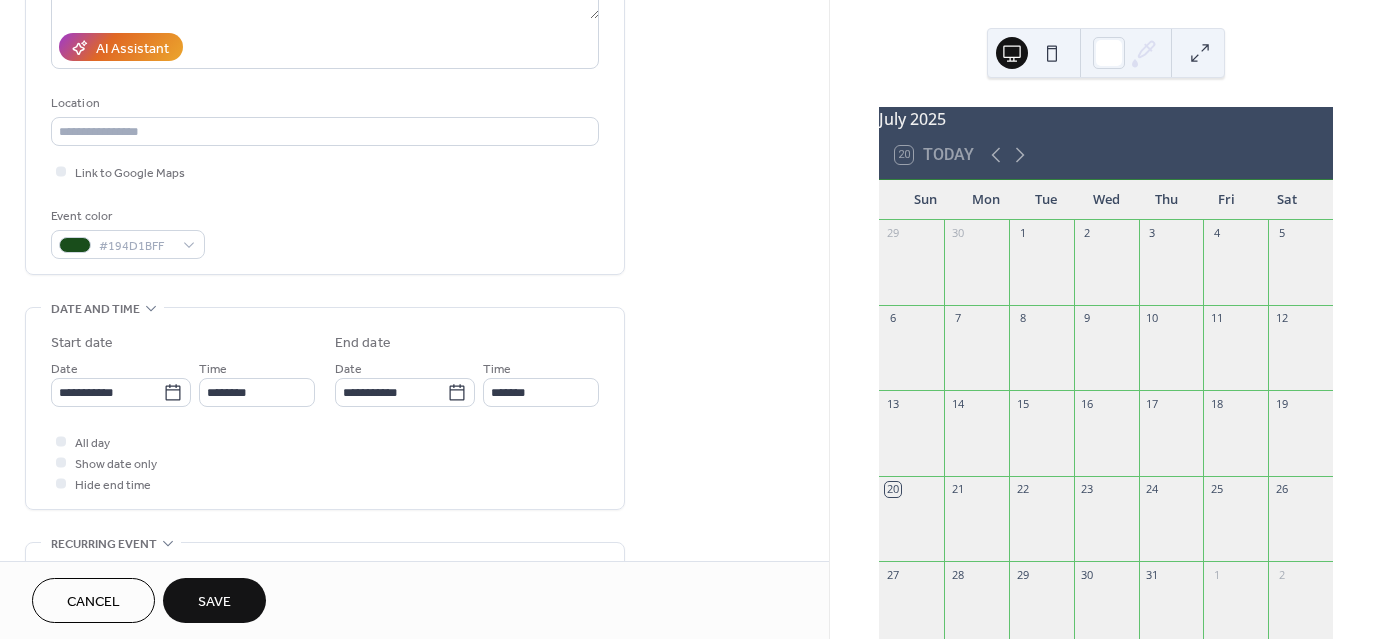 click on "**********" at bounding box center (325, 408) 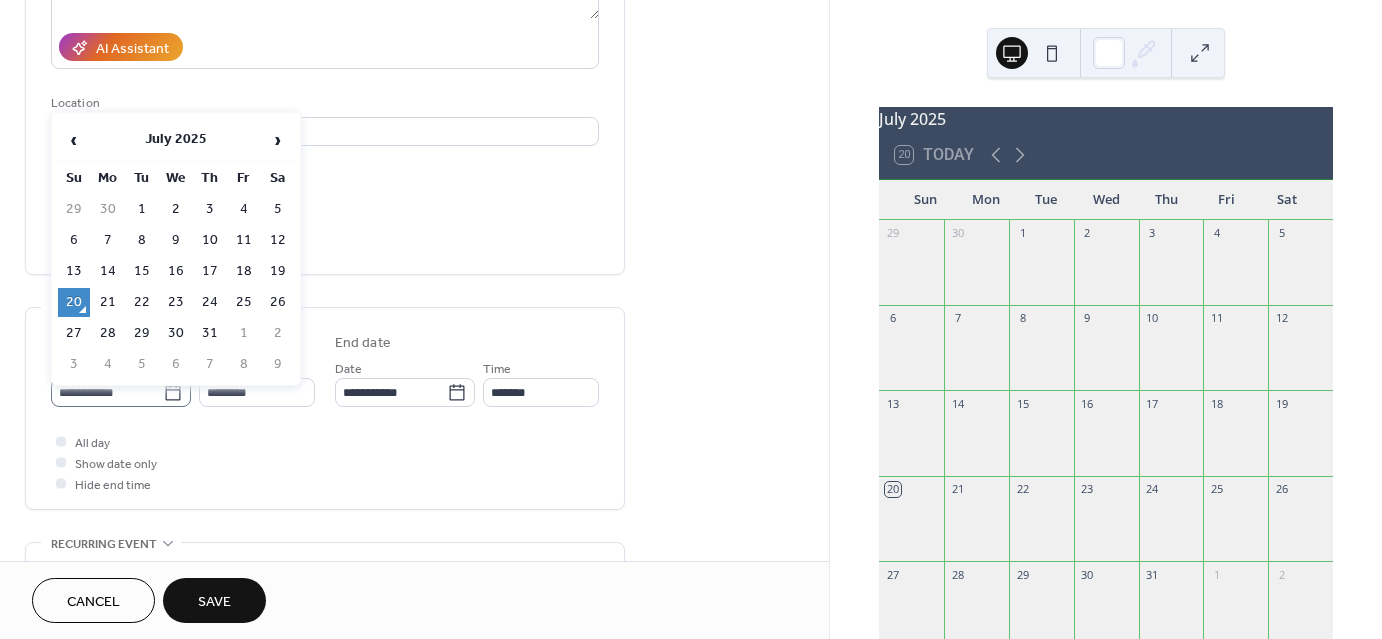 click 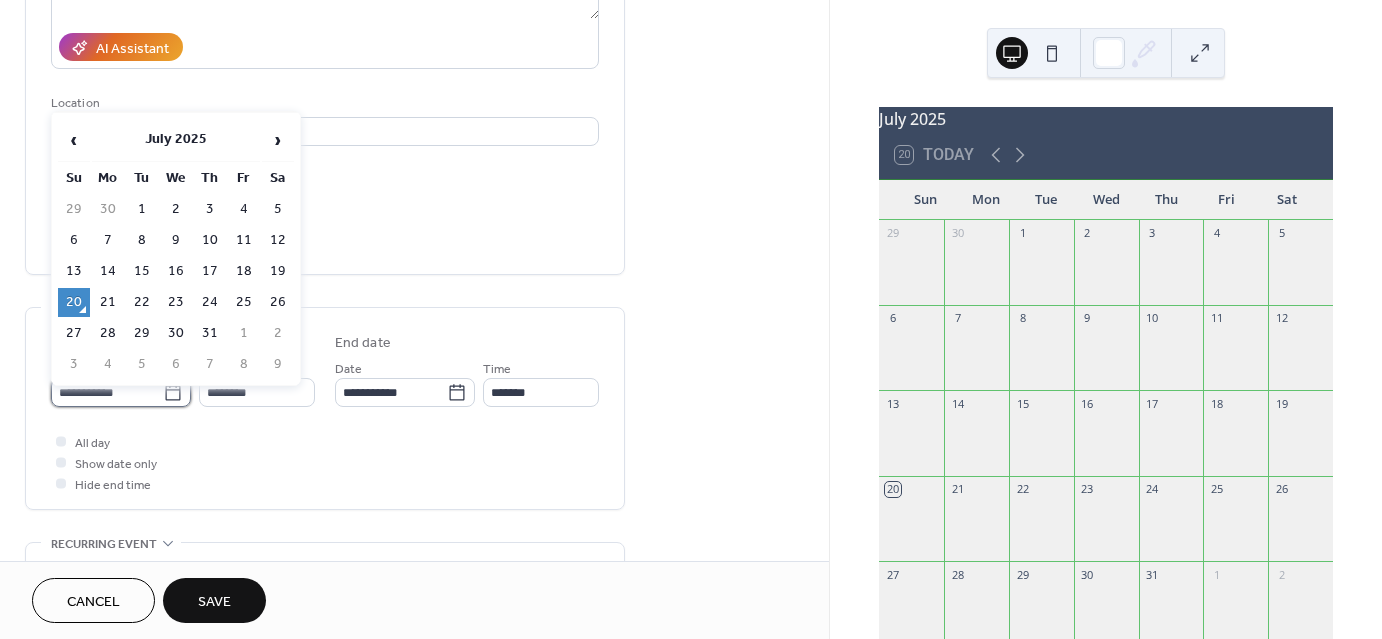 click on "**********" at bounding box center [107, 392] 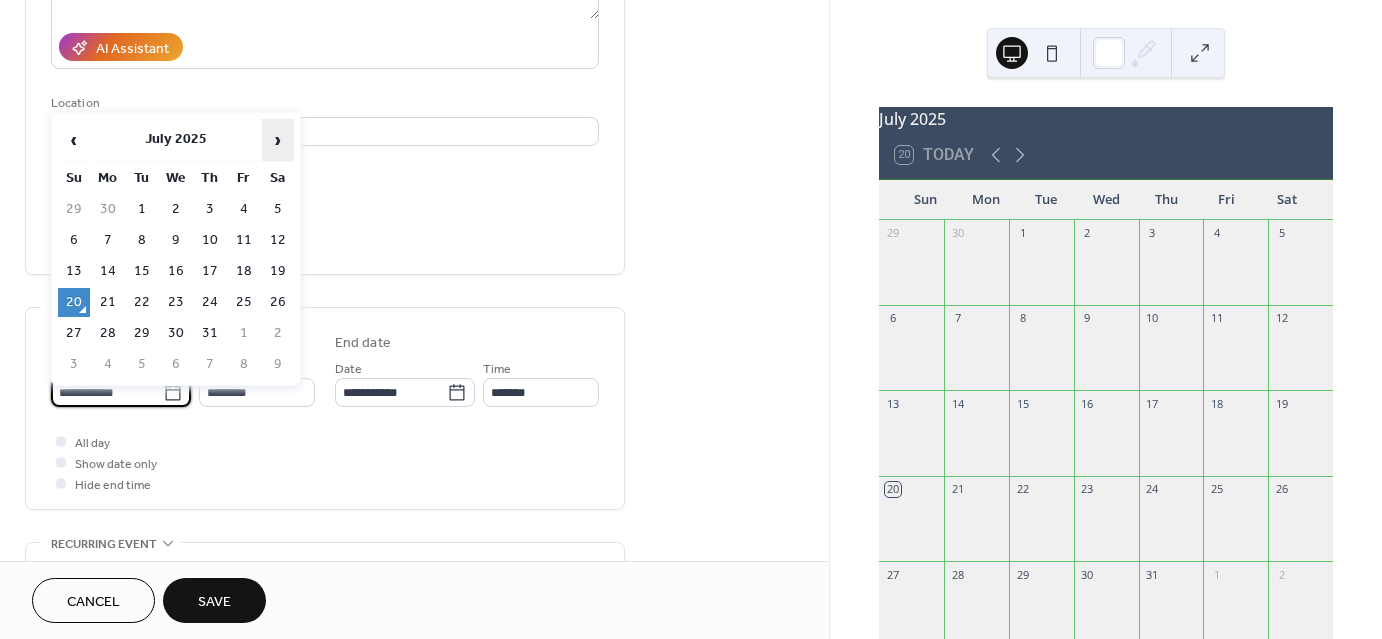click on "›" at bounding box center (278, 140) 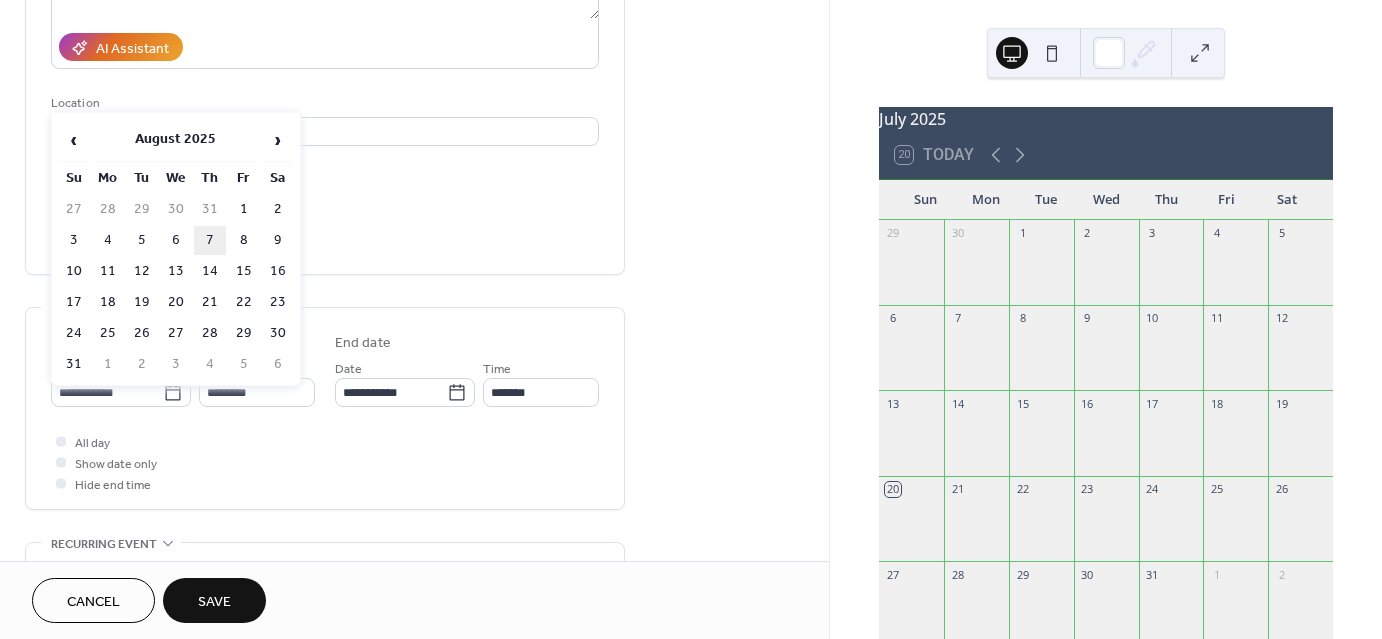 click on "7" at bounding box center [210, 240] 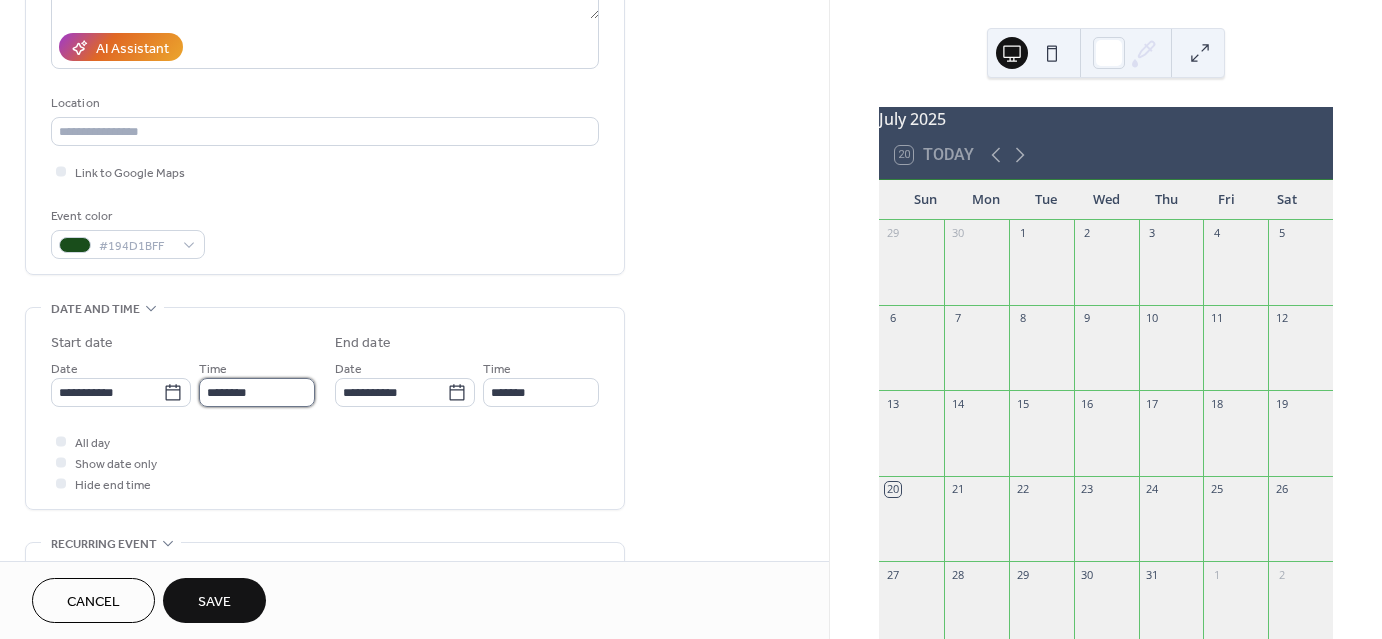 click on "********" at bounding box center (257, 392) 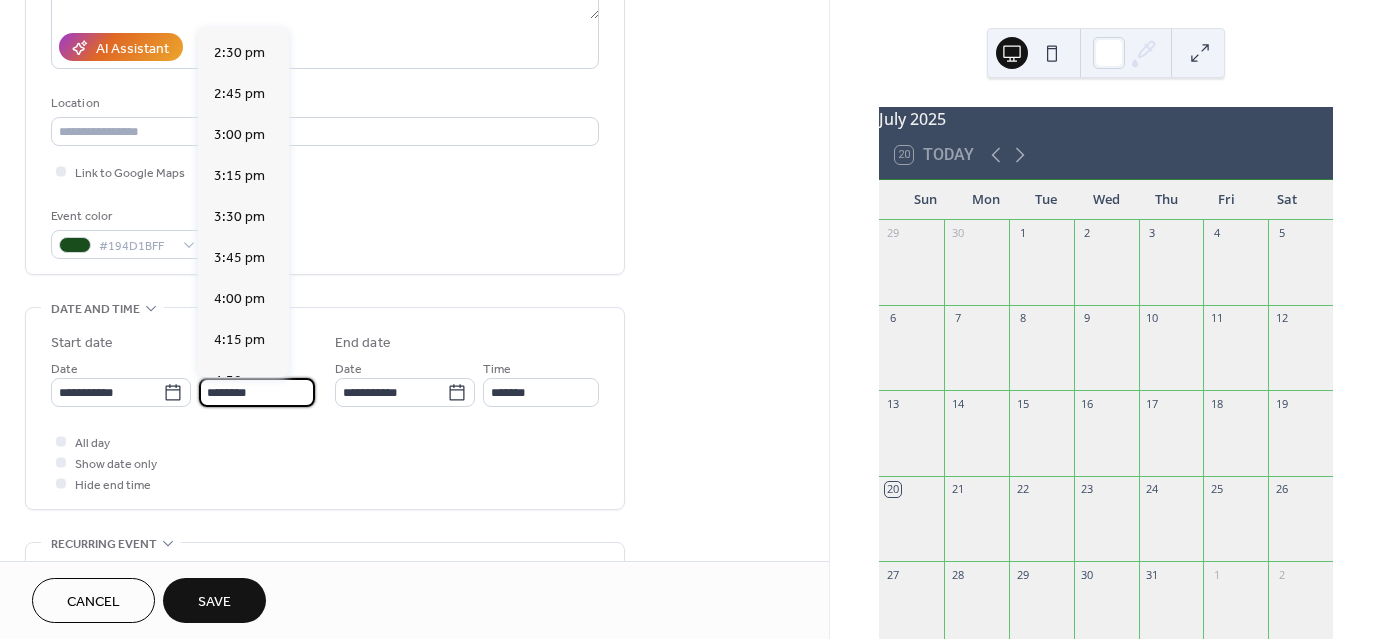 scroll, scrollTop: 2386, scrollLeft: 0, axis: vertical 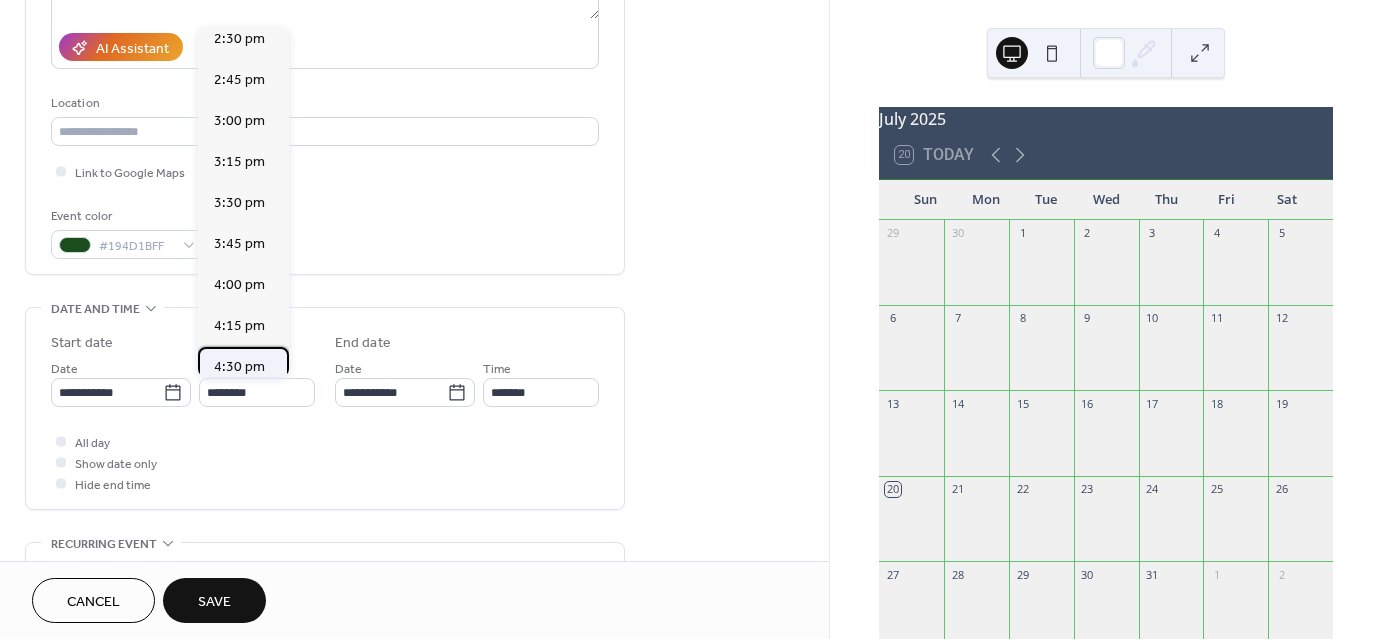 click on "4:30 pm" at bounding box center [239, 367] 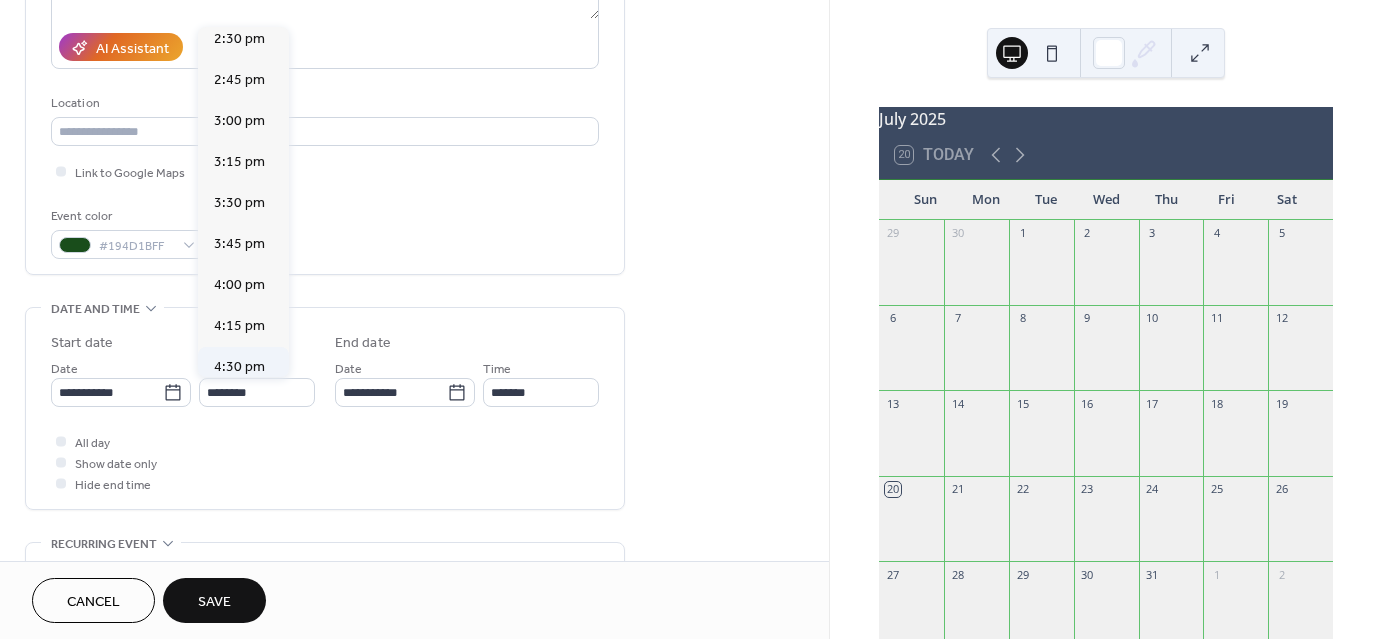 type on "*******" 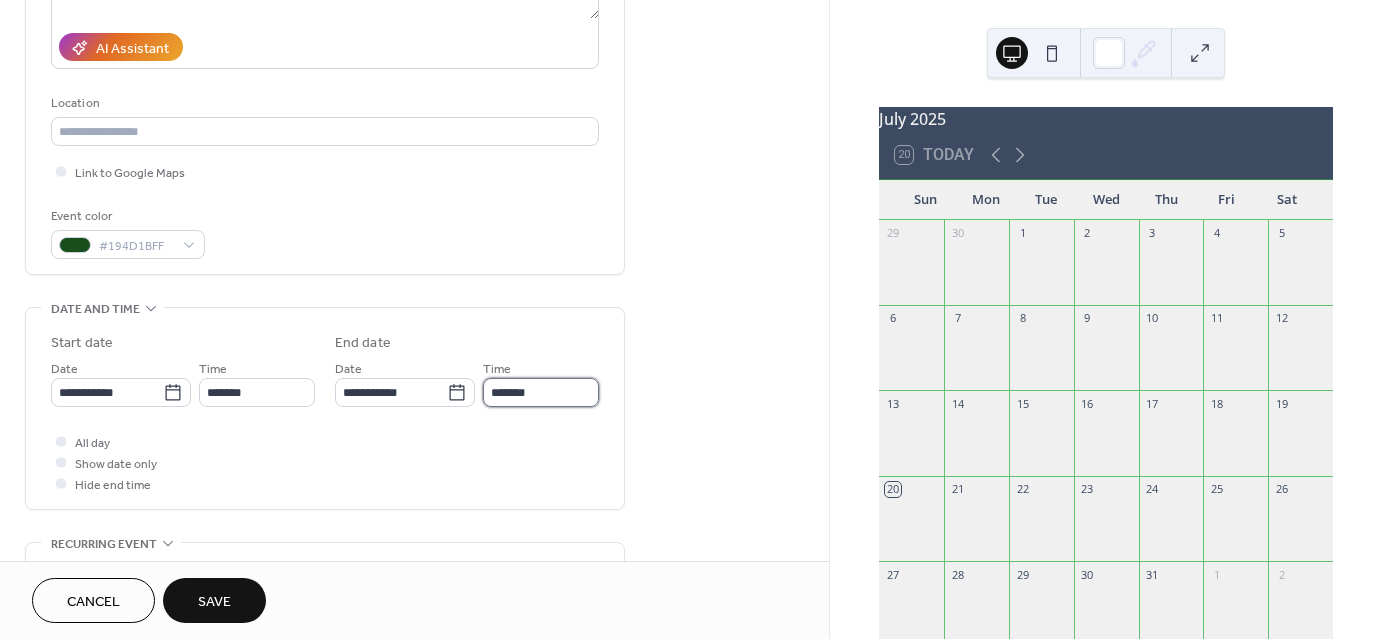 click on "*******" at bounding box center (541, 392) 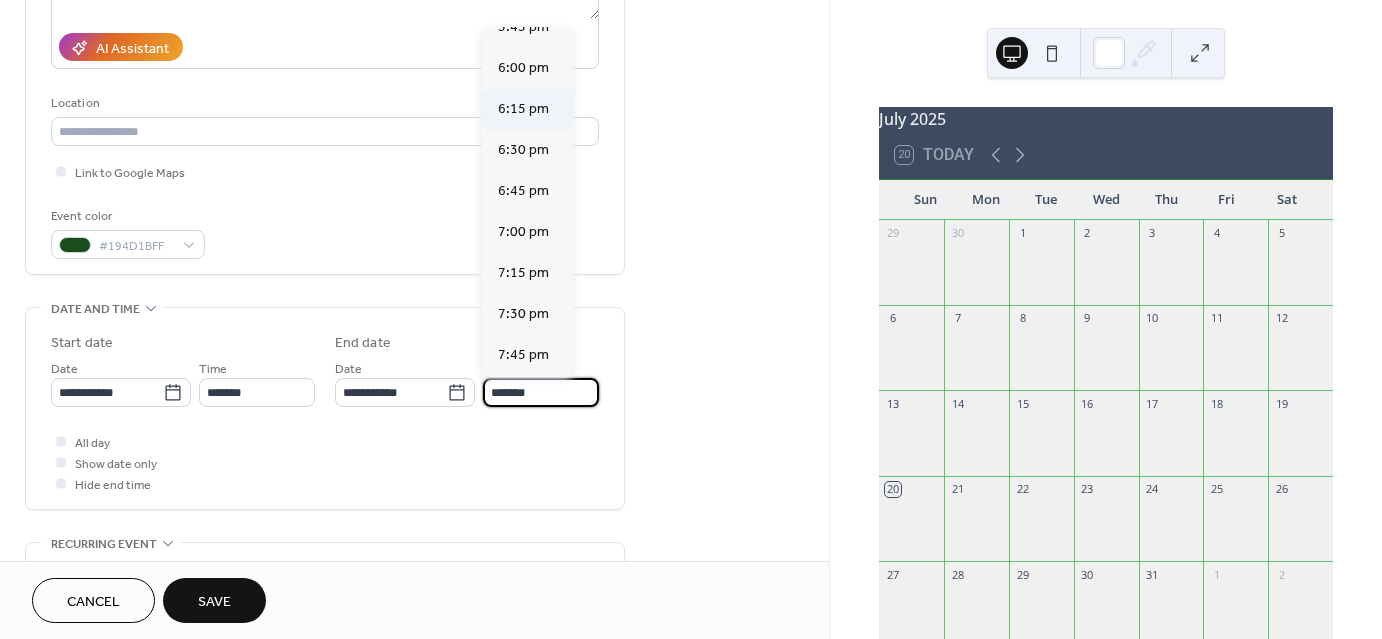 scroll, scrollTop: 187, scrollLeft: 0, axis: vertical 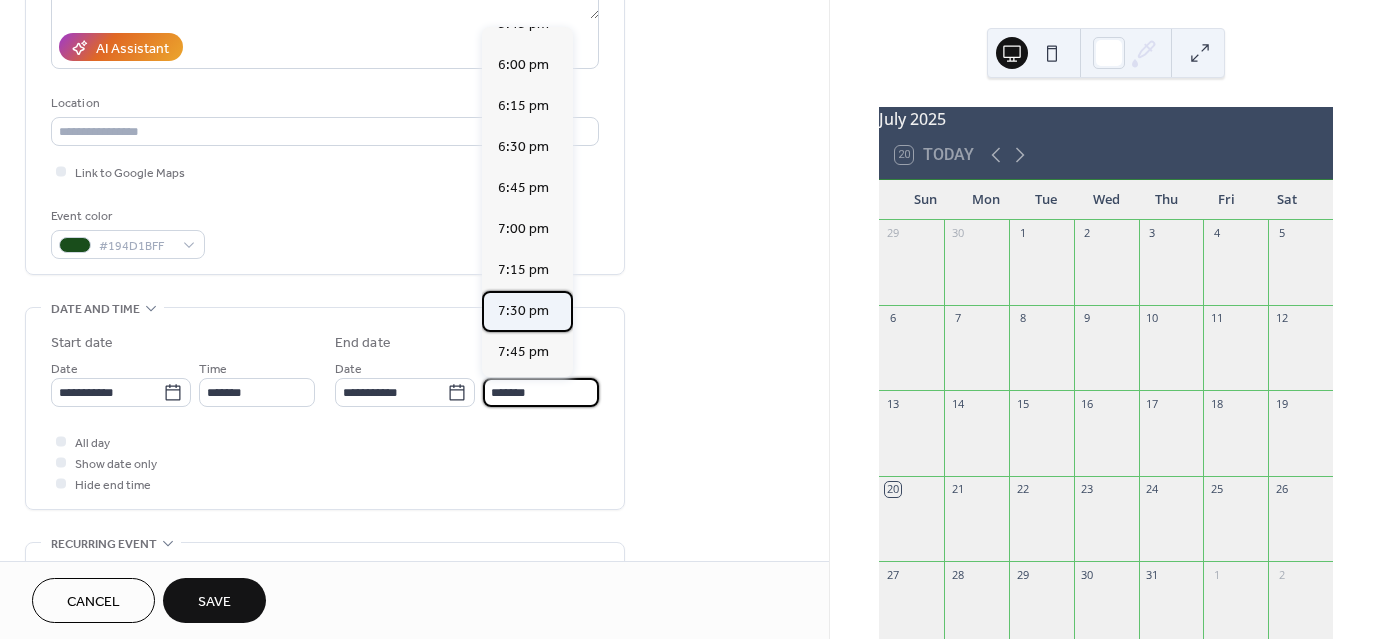 click on "7:30 pm" at bounding box center [523, 311] 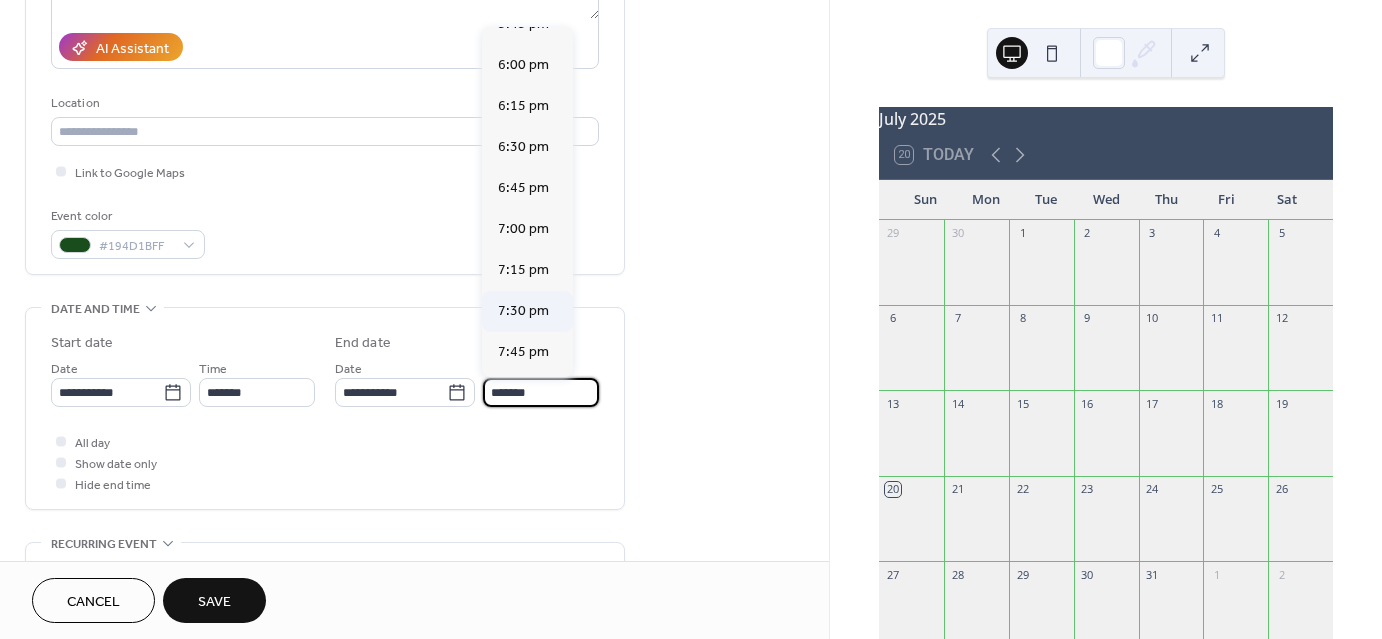 type on "*******" 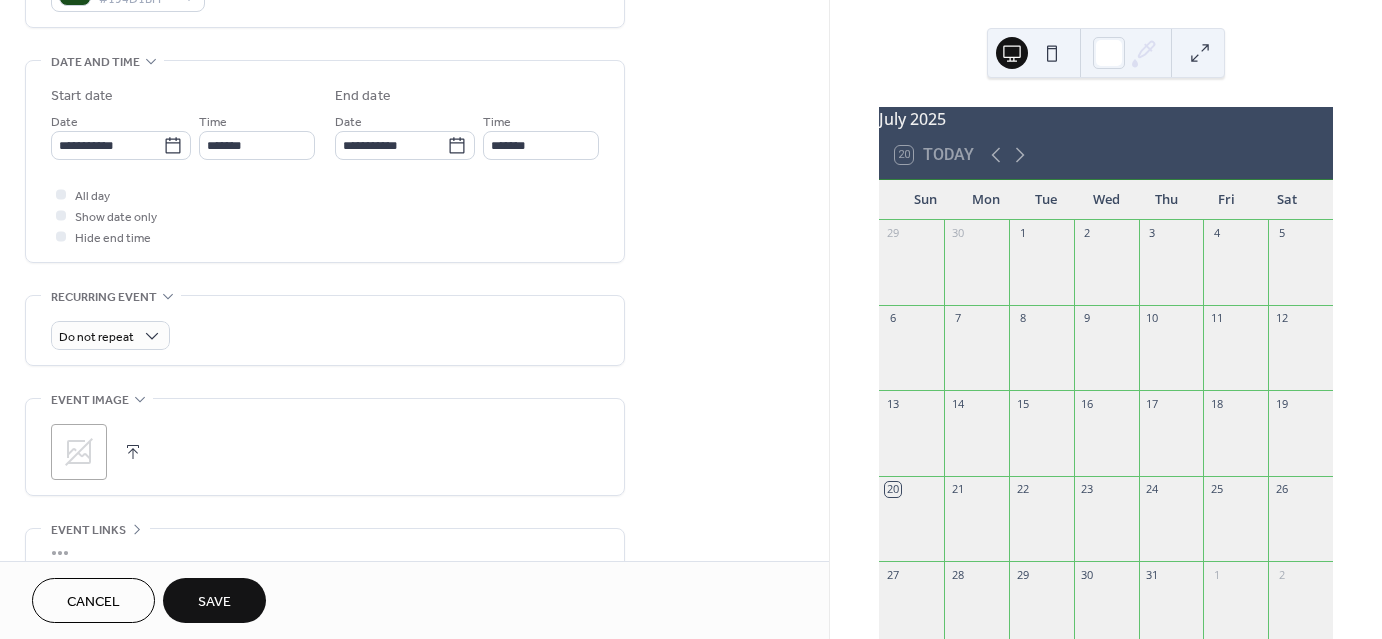 scroll, scrollTop: 592, scrollLeft: 0, axis: vertical 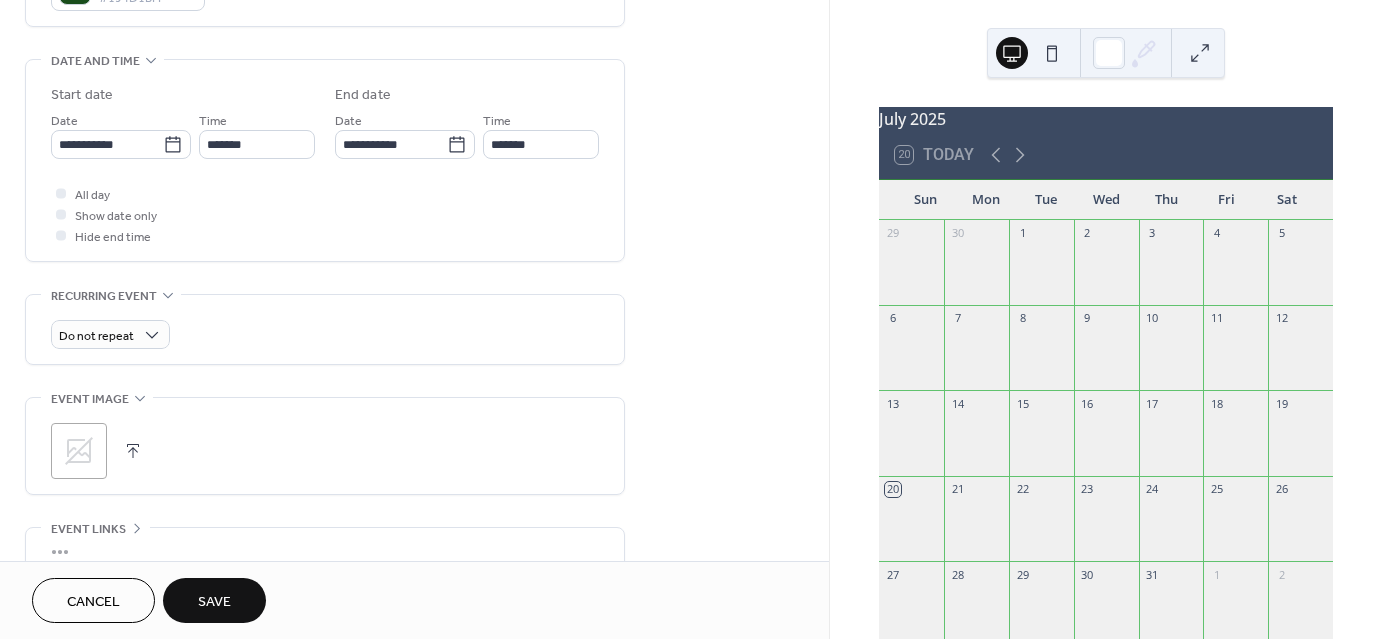 click on "Save" at bounding box center [214, 602] 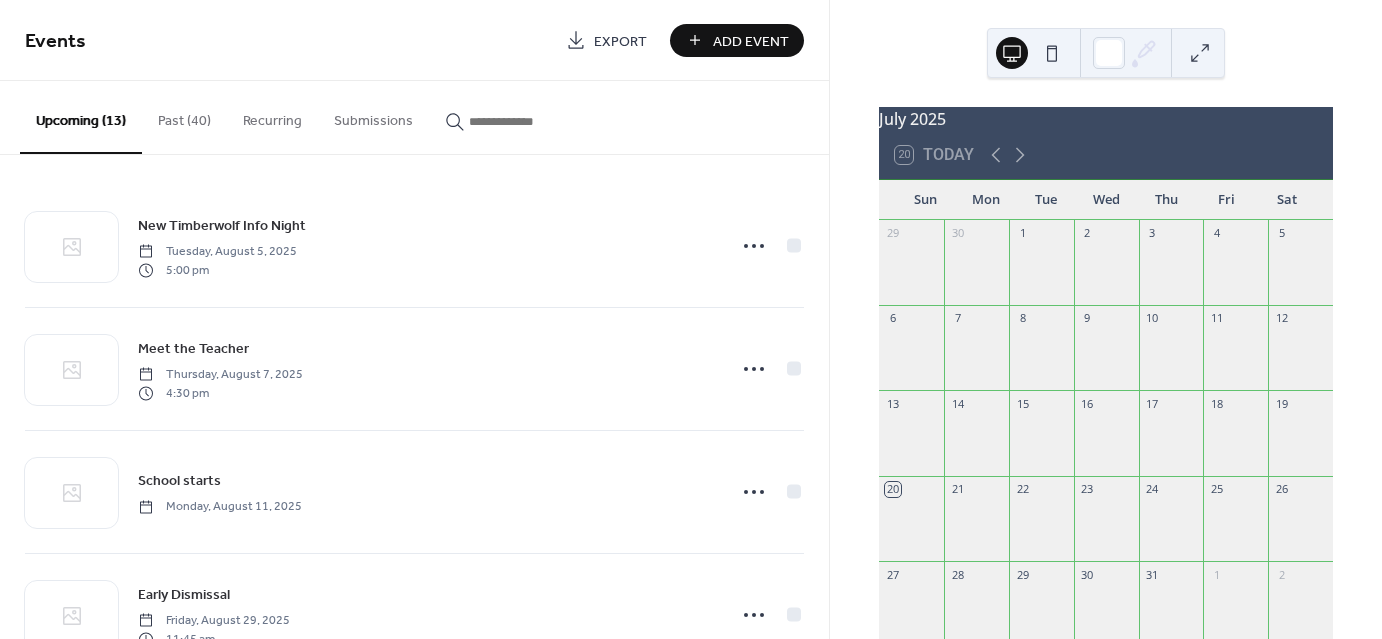 click on "Add Event" at bounding box center (751, 41) 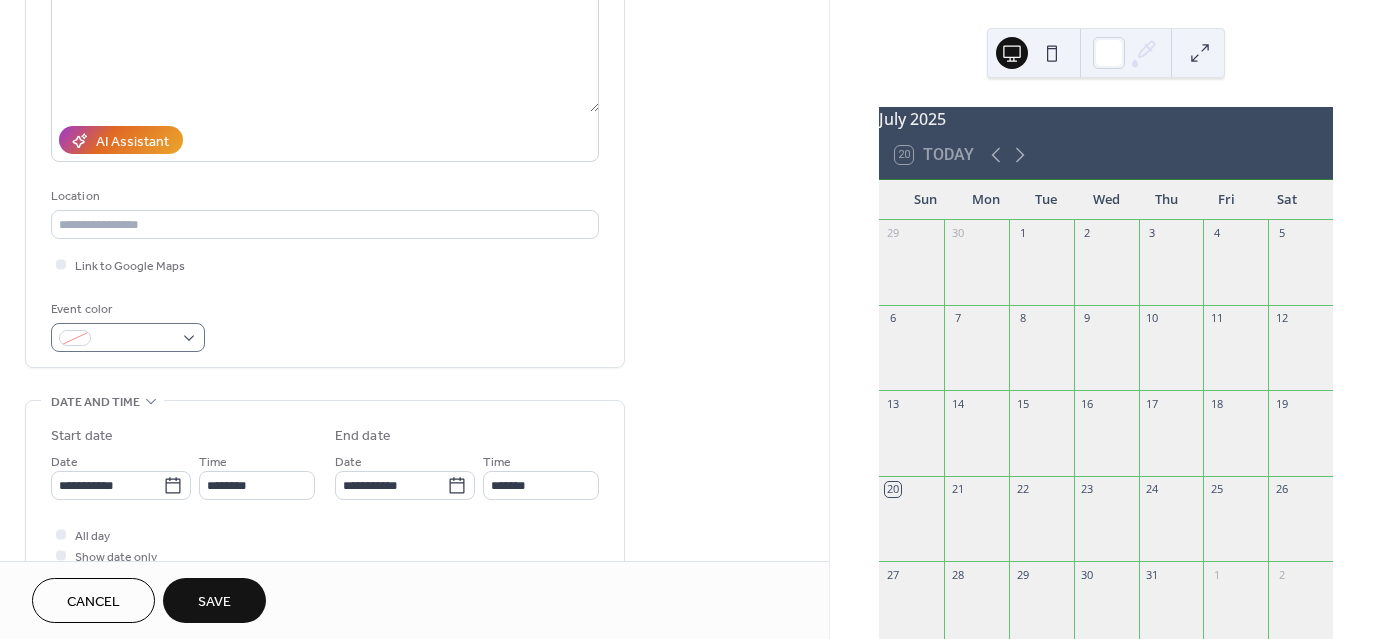 scroll, scrollTop: 252, scrollLeft: 0, axis: vertical 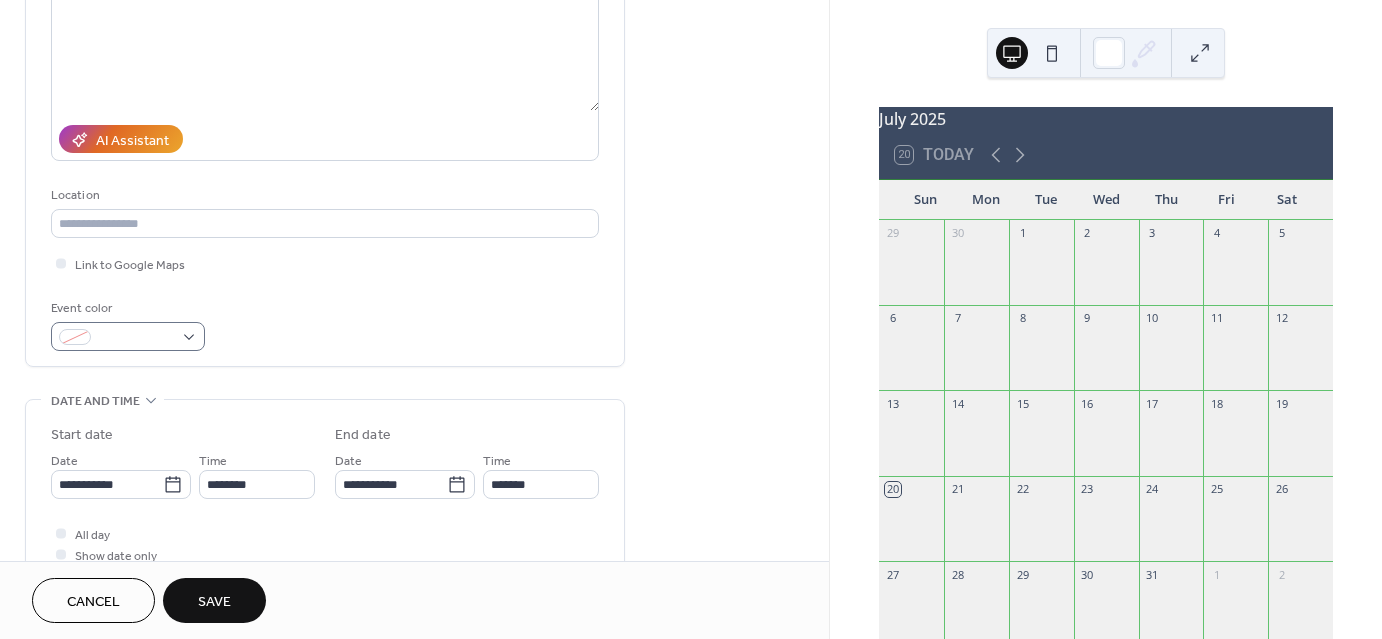 type on "**********" 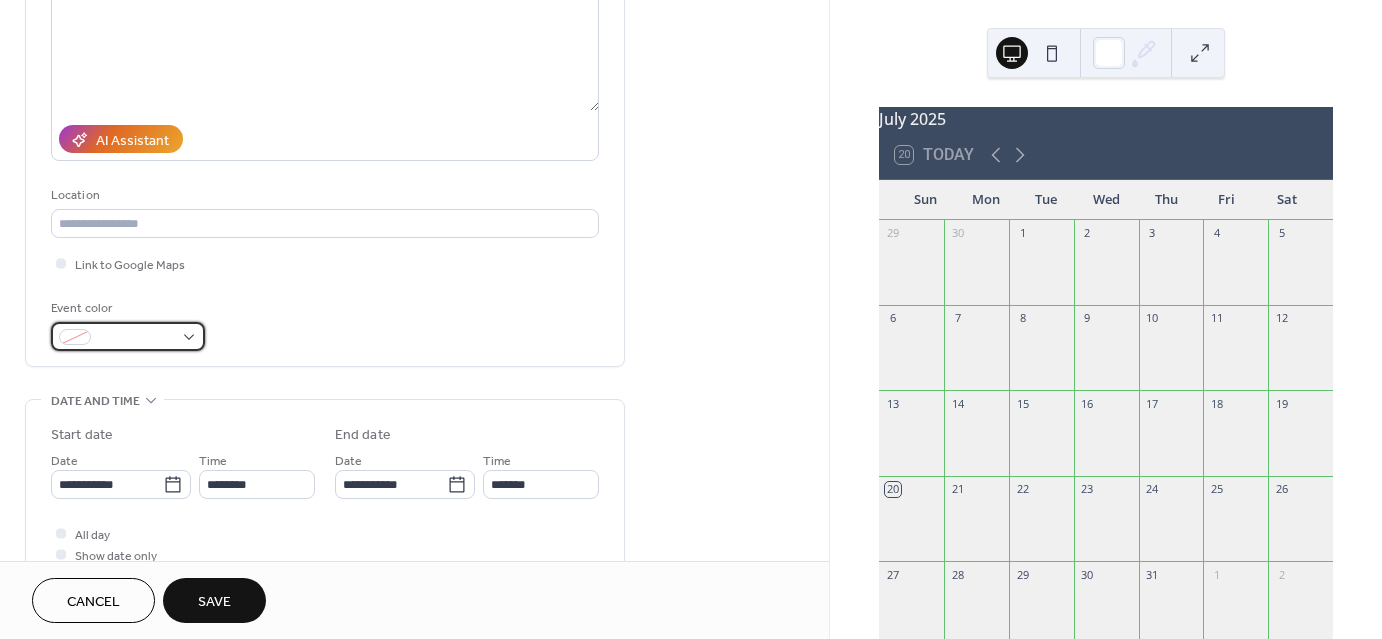 click at bounding box center [128, 336] 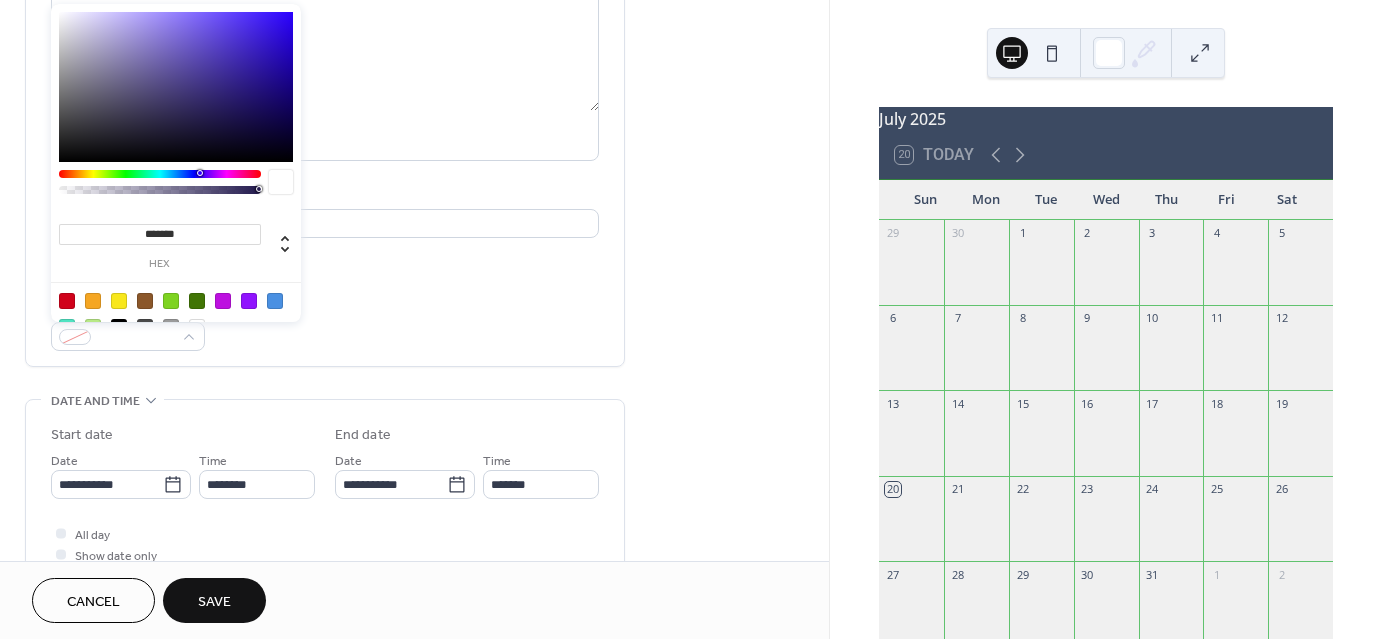 click at bounding box center (197, 301) 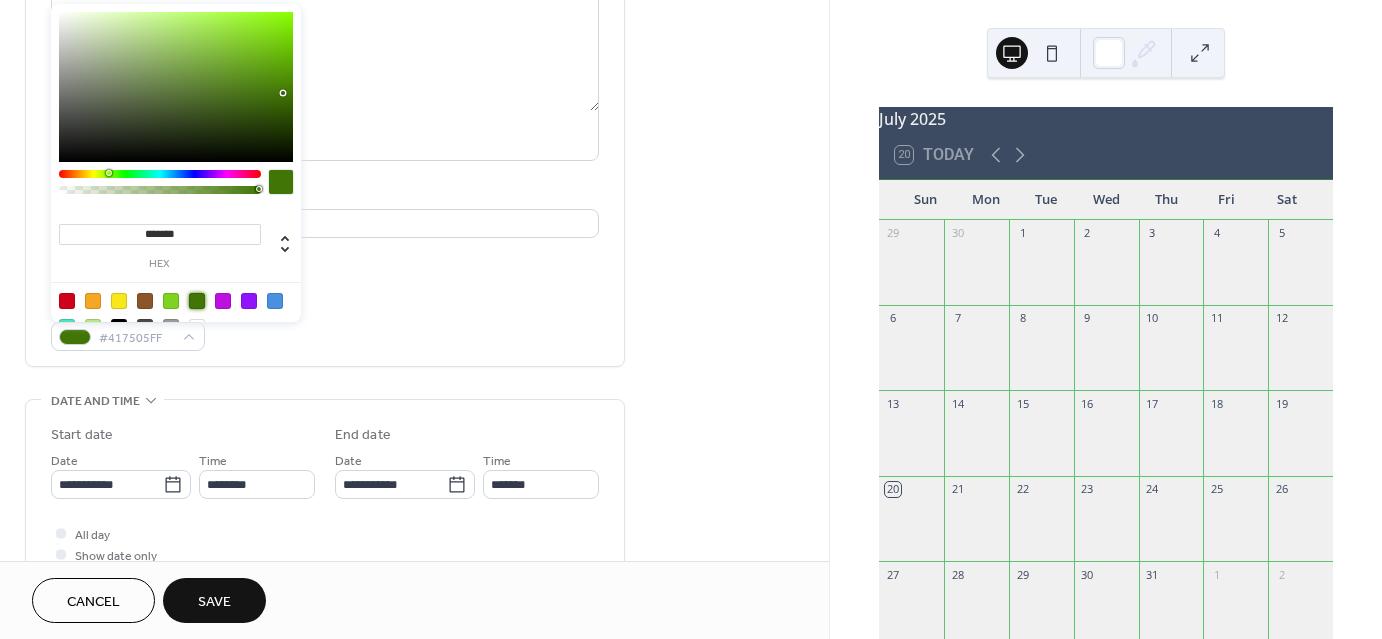 click on "**********" at bounding box center [325, 113] 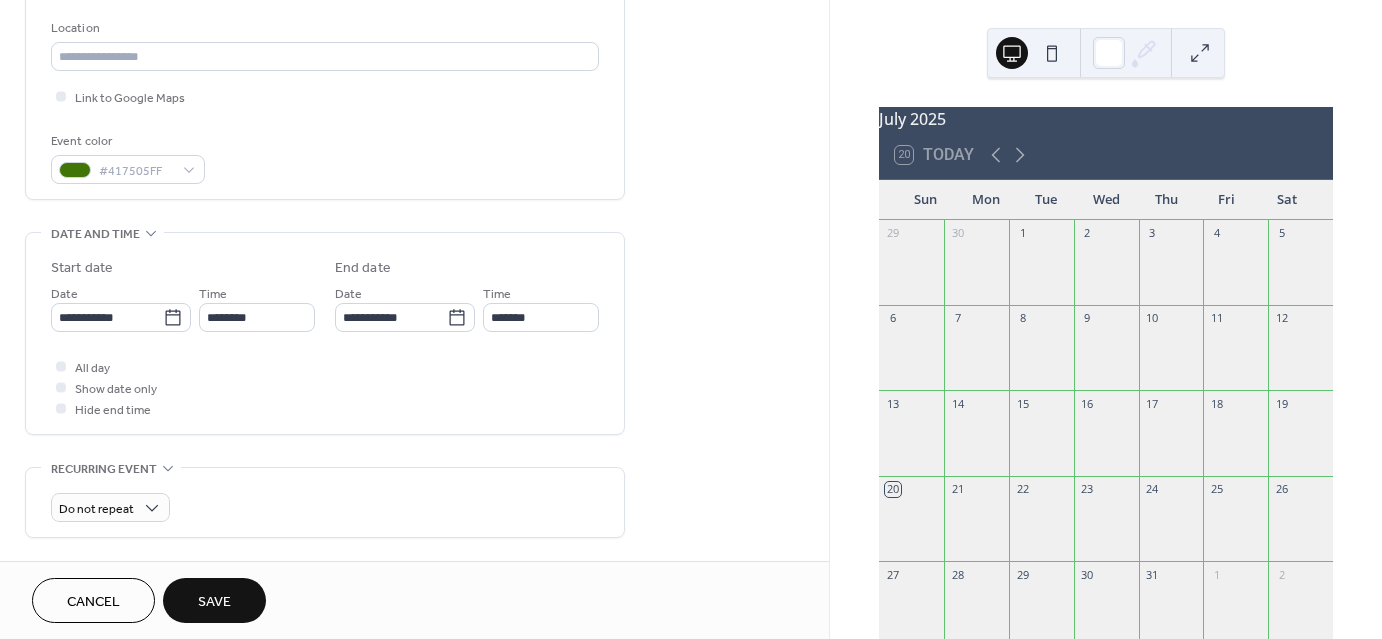 scroll, scrollTop: 440, scrollLeft: 0, axis: vertical 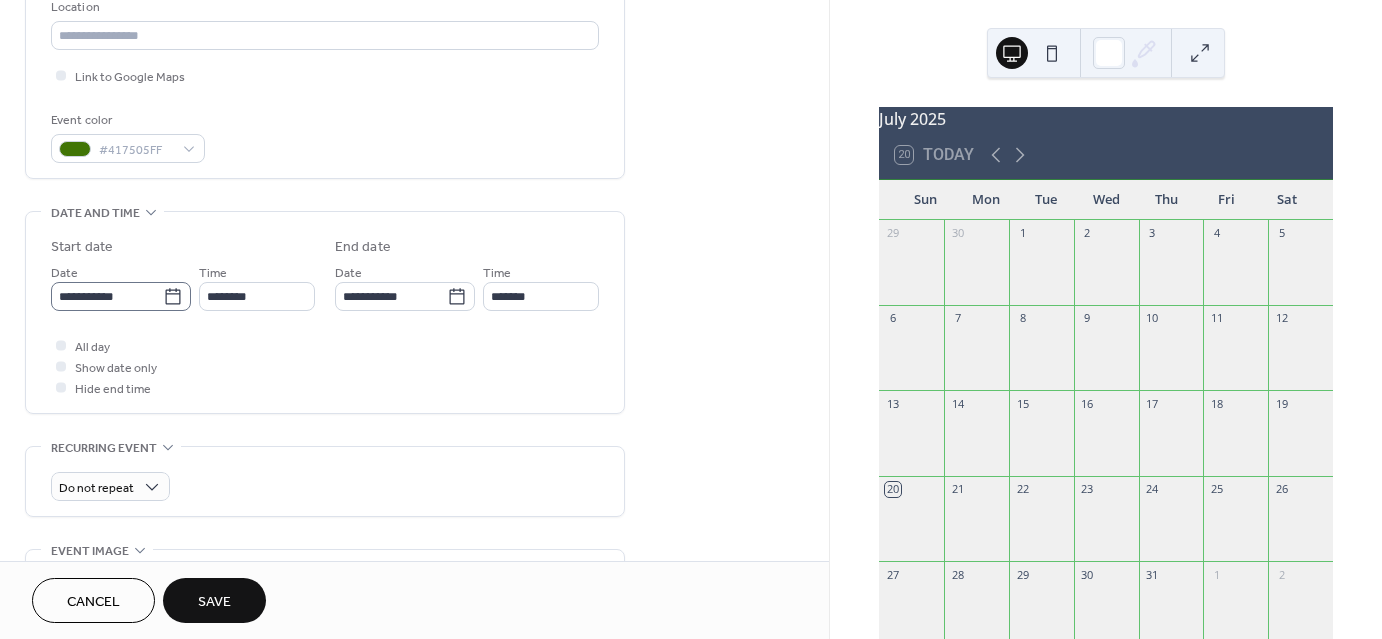 click 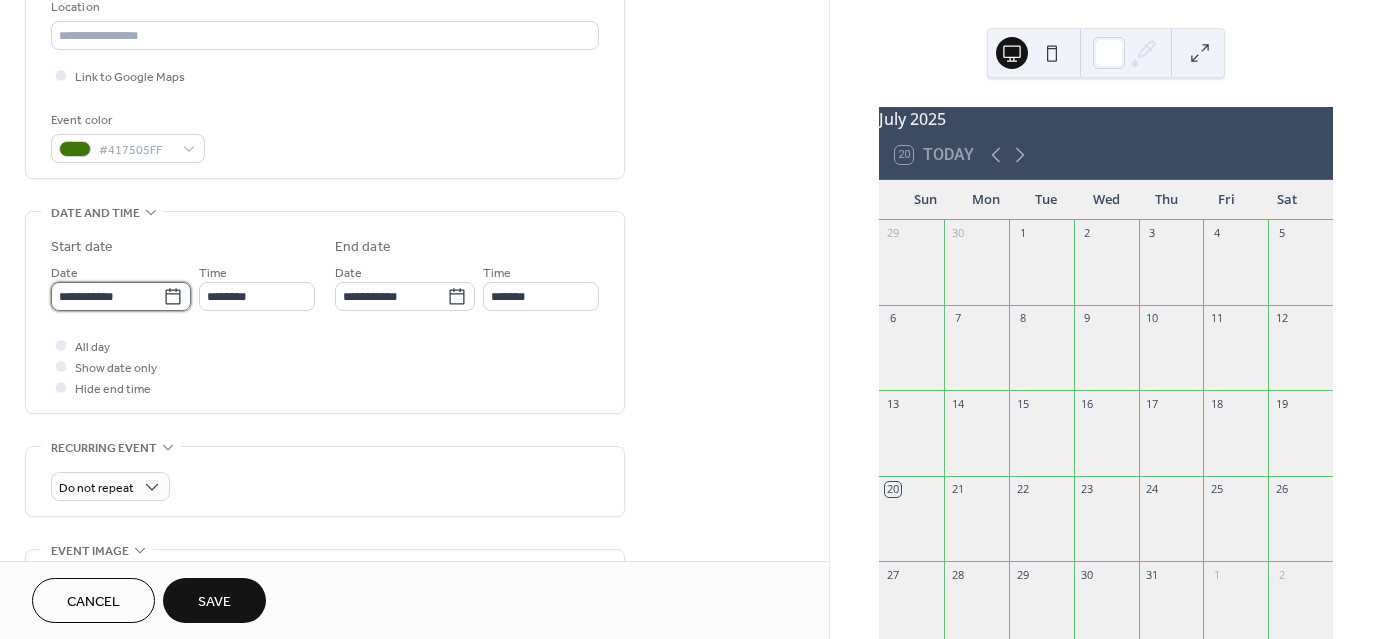 click on "**********" at bounding box center (107, 296) 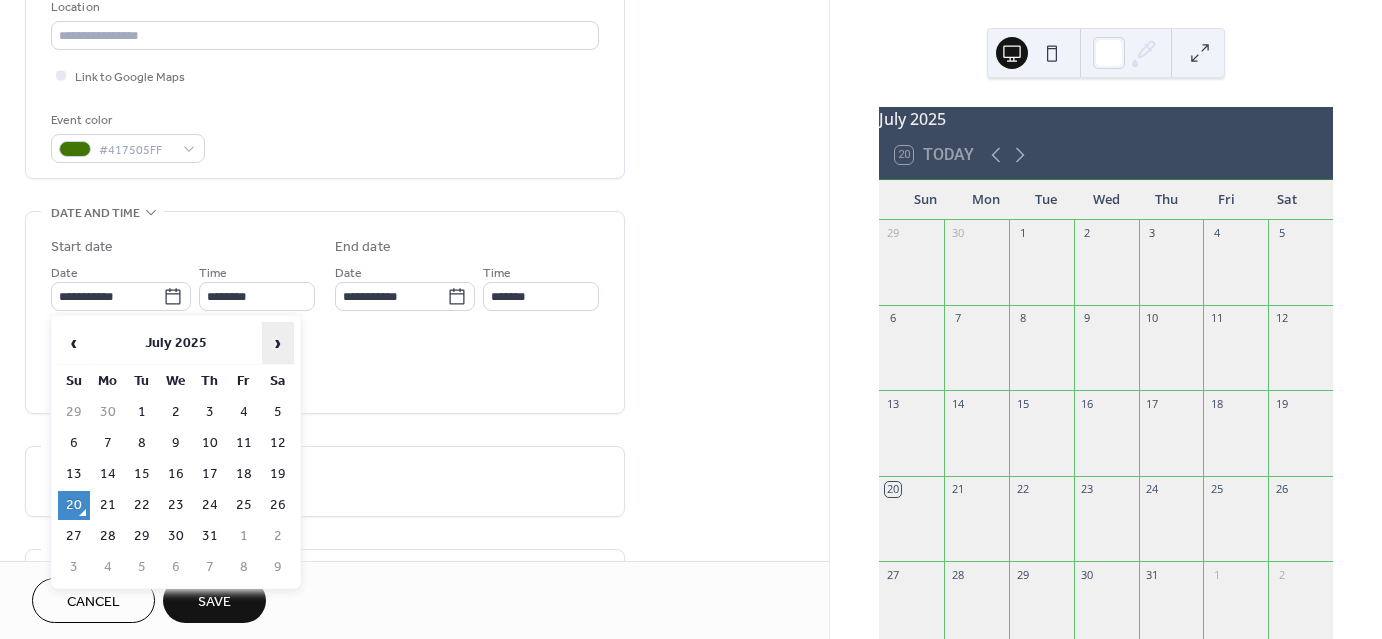 click on "›" at bounding box center [278, 343] 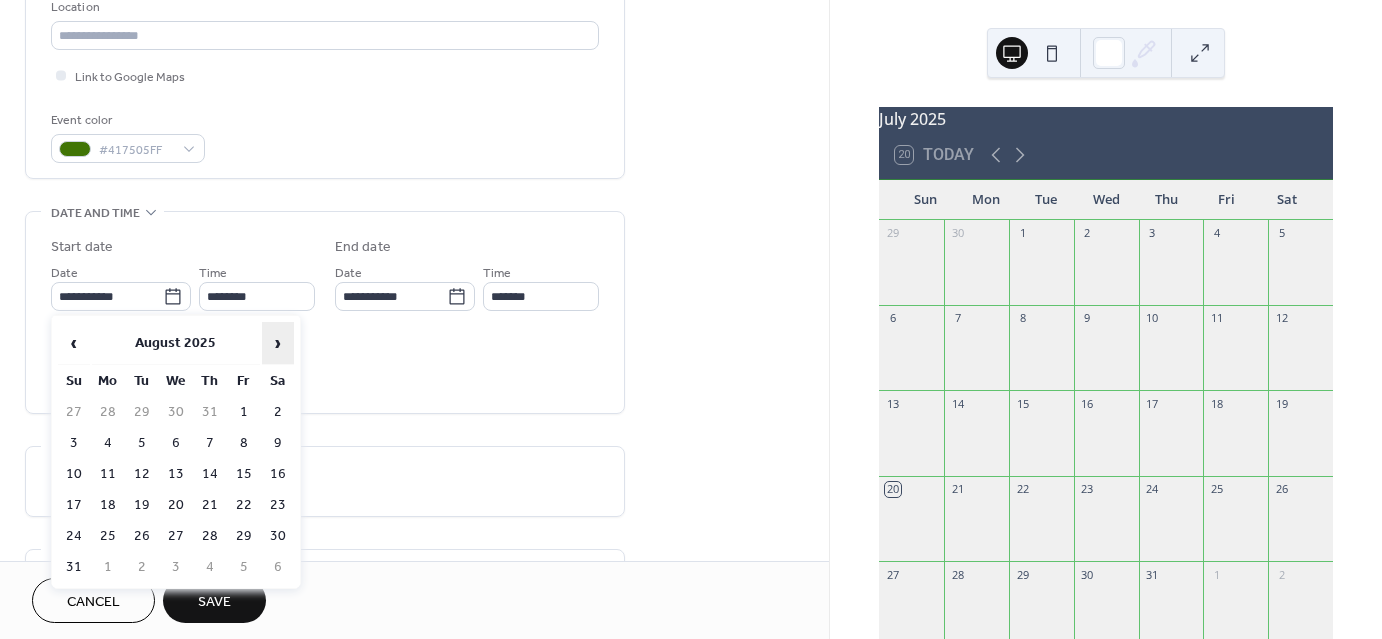 click on "›" at bounding box center (278, 343) 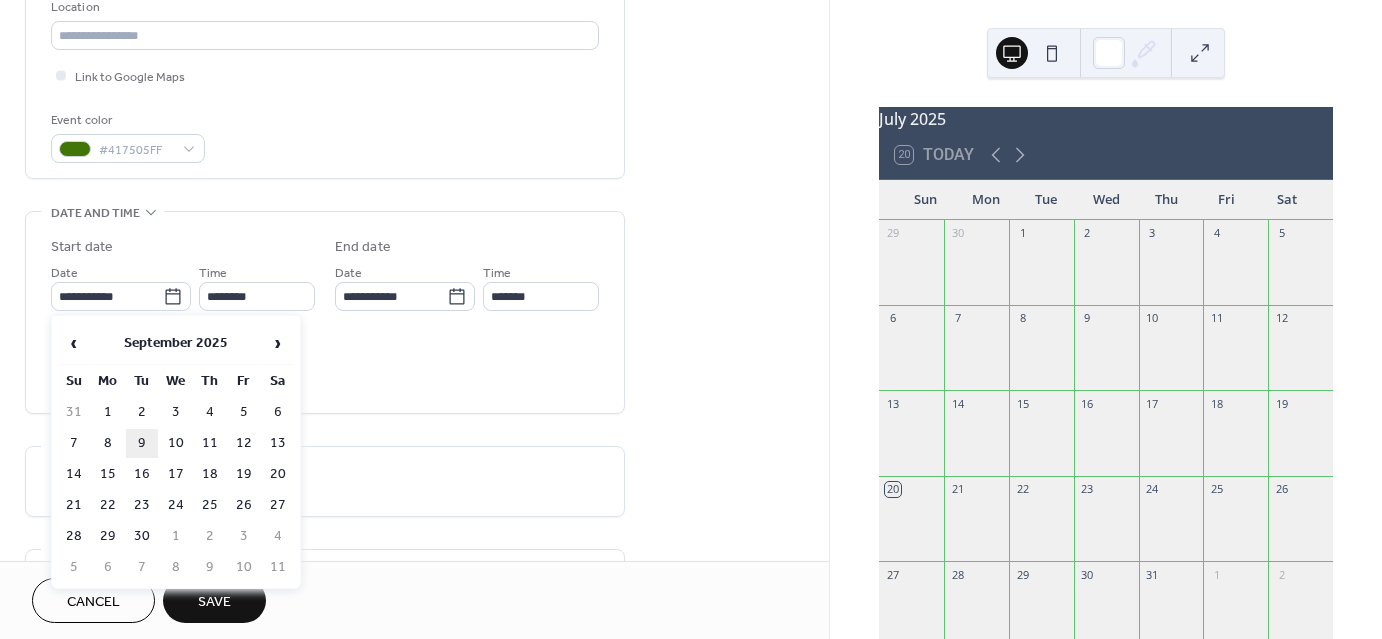 click on "9" at bounding box center [142, 443] 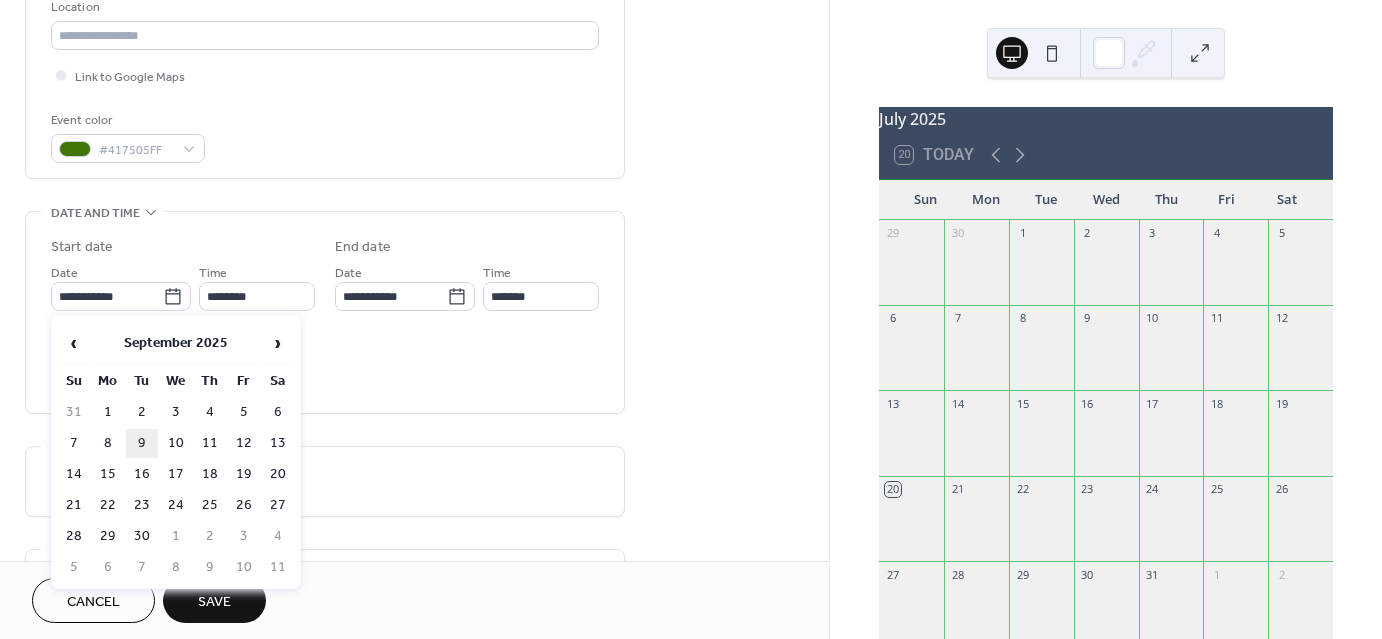 type on "**********" 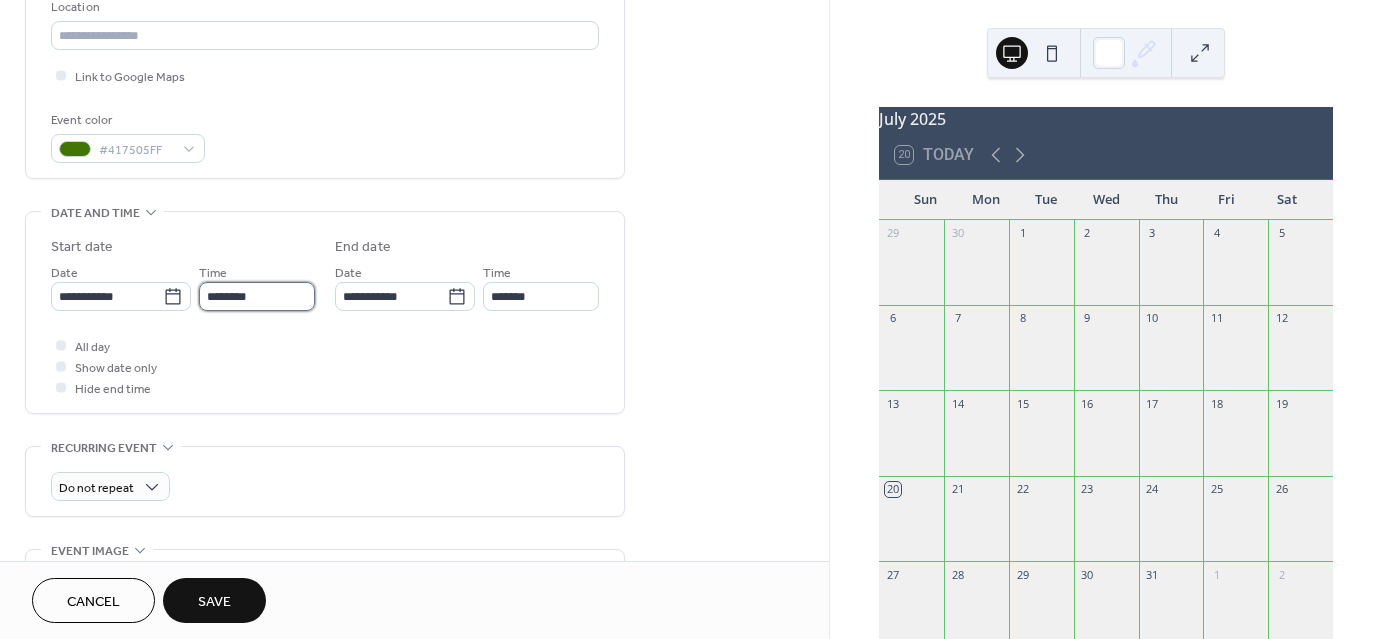 click on "********" at bounding box center (257, 296) 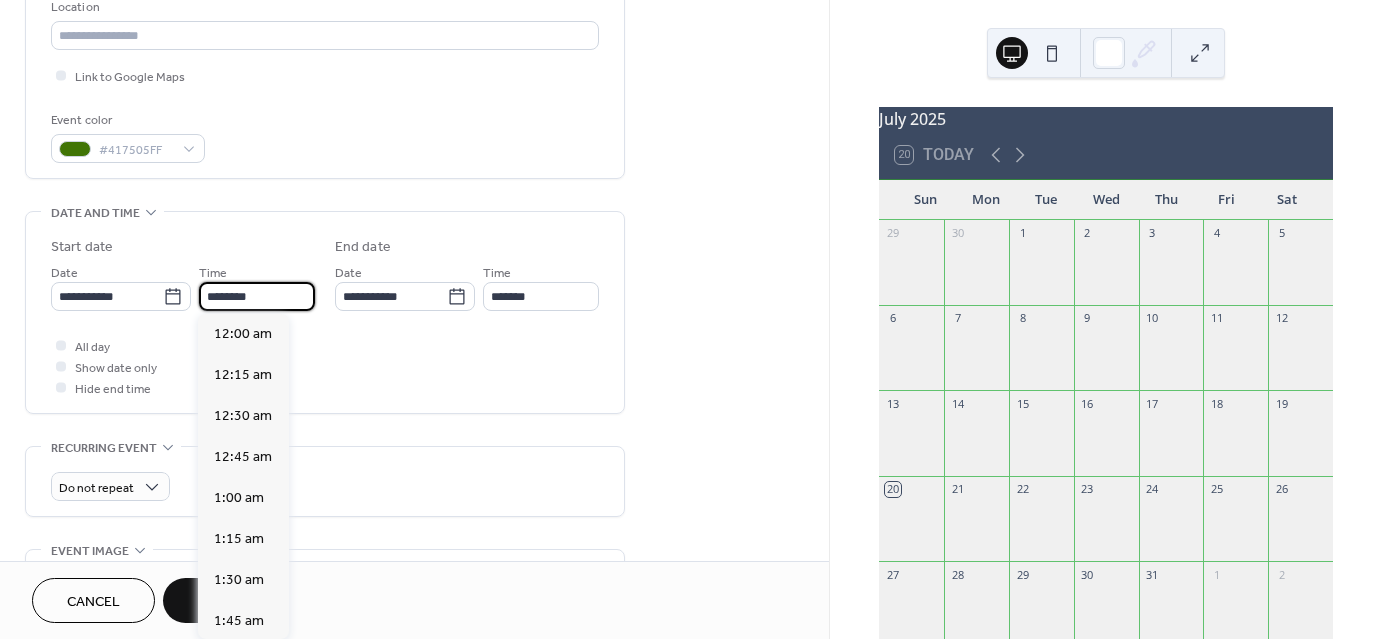 scroll, scrollTop: 1968, scrollLeft: 0, axis: vertical 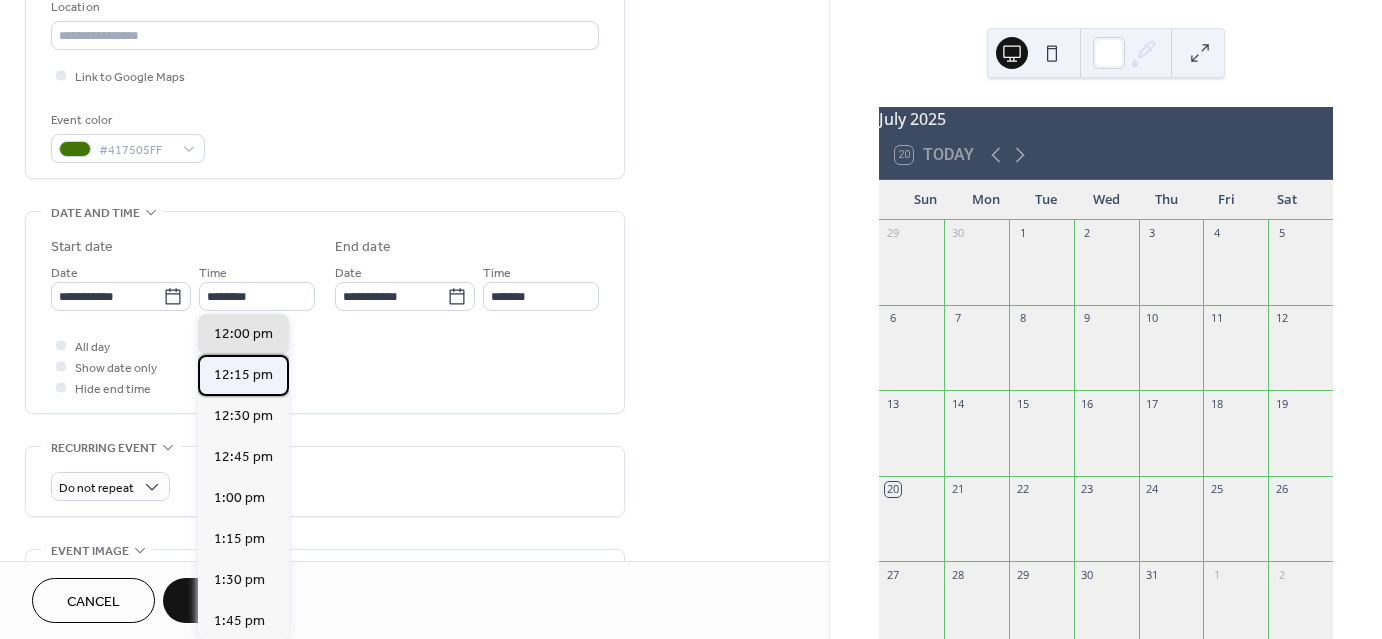click on "12:15 pm" at bounding box center [243, 375] 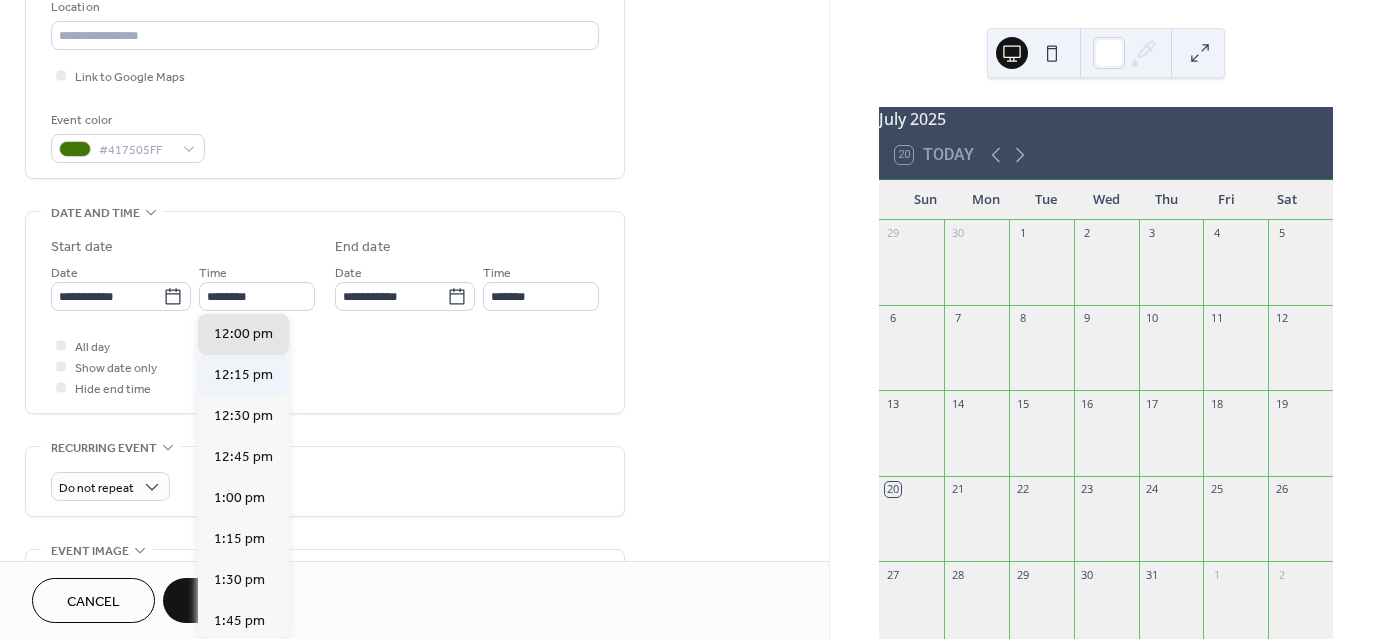 type on "********" 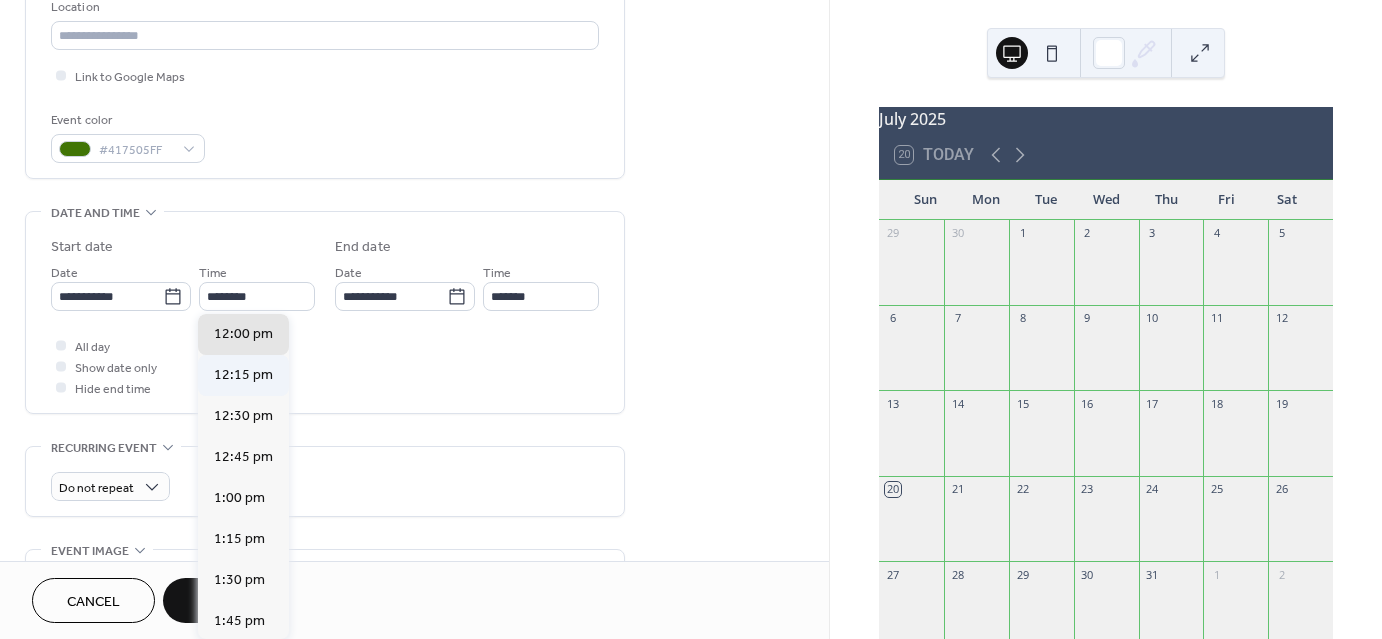 type on "*******" 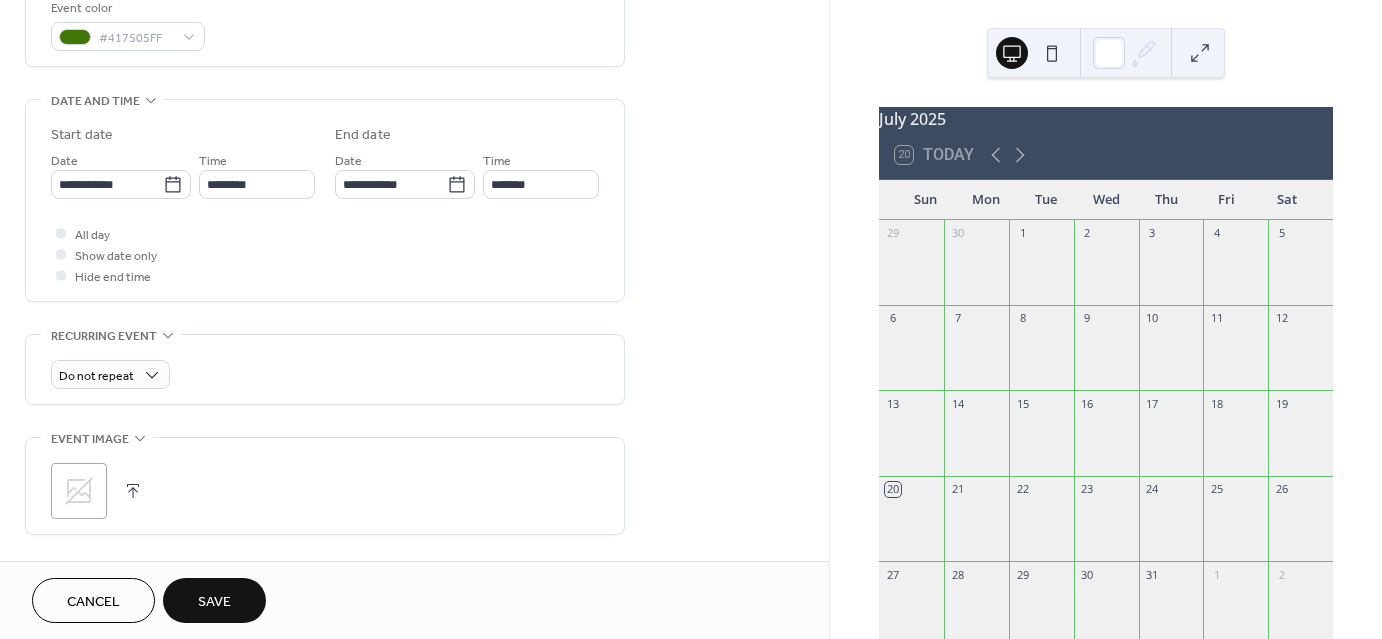 scroll, scrollTop: 552, scrollLeft: 0, axis: vertical 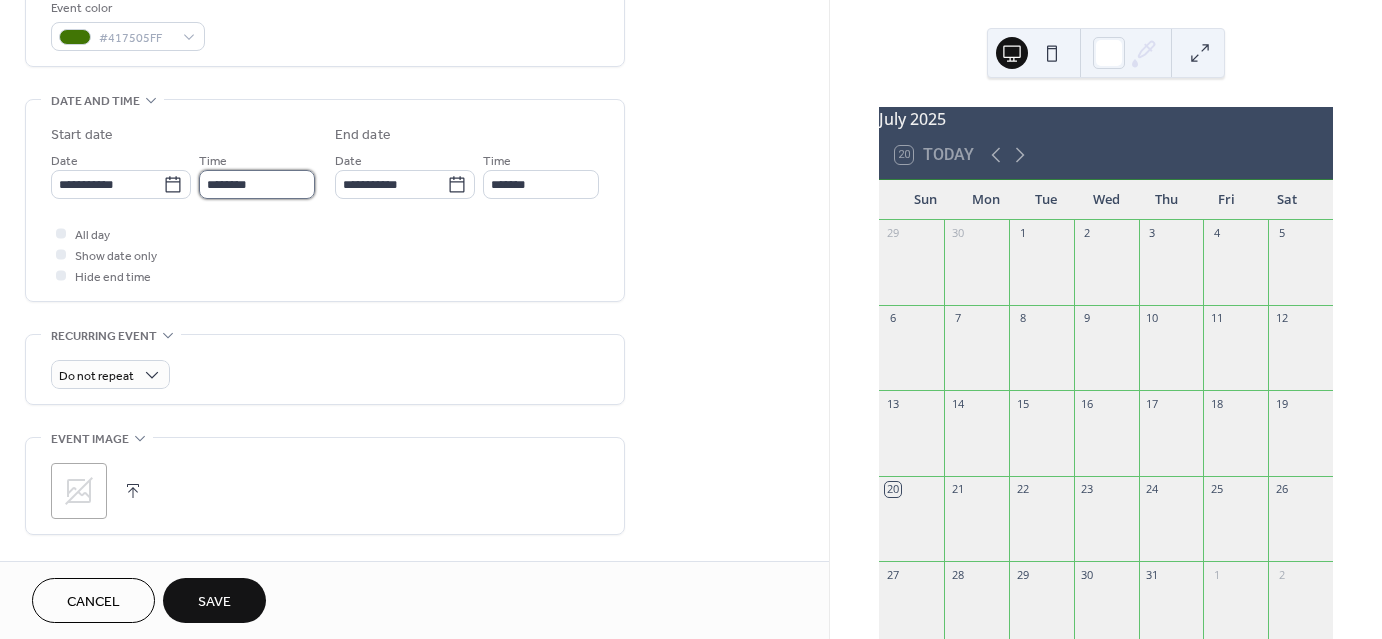 click on "********" at bounding box center [257, 184] 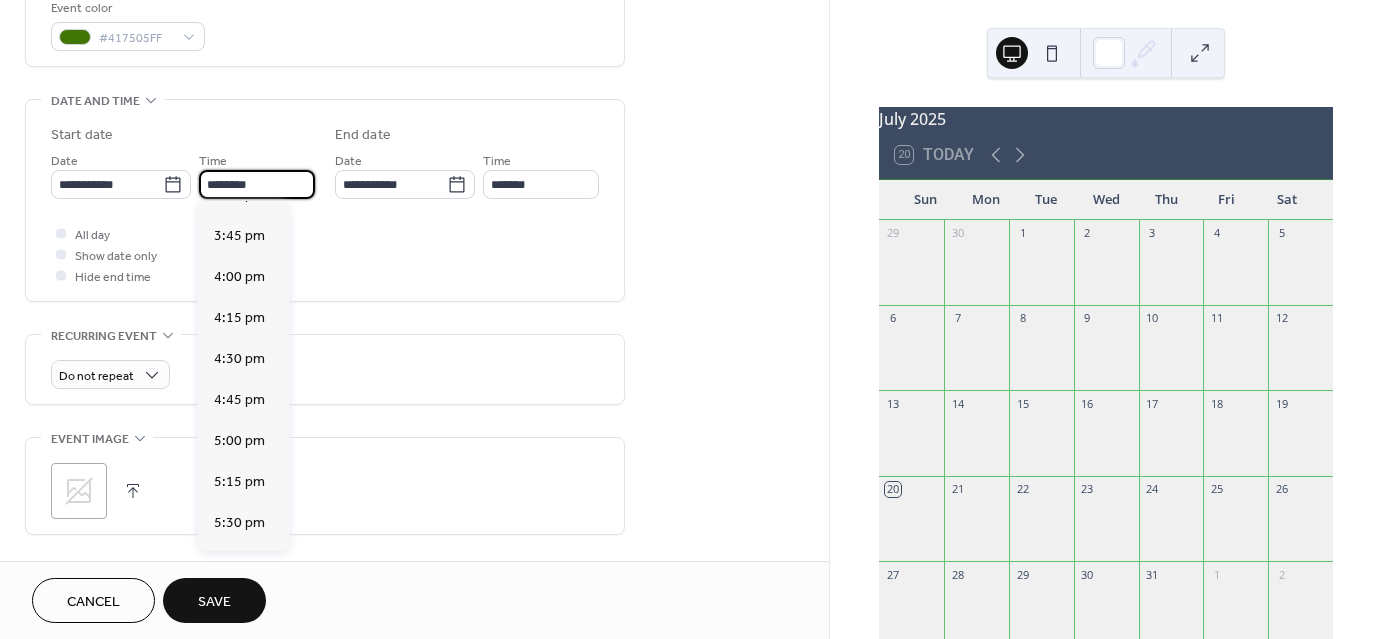 scroll, scrollTop: 2568, scrollLeft: 0, axis: vertical 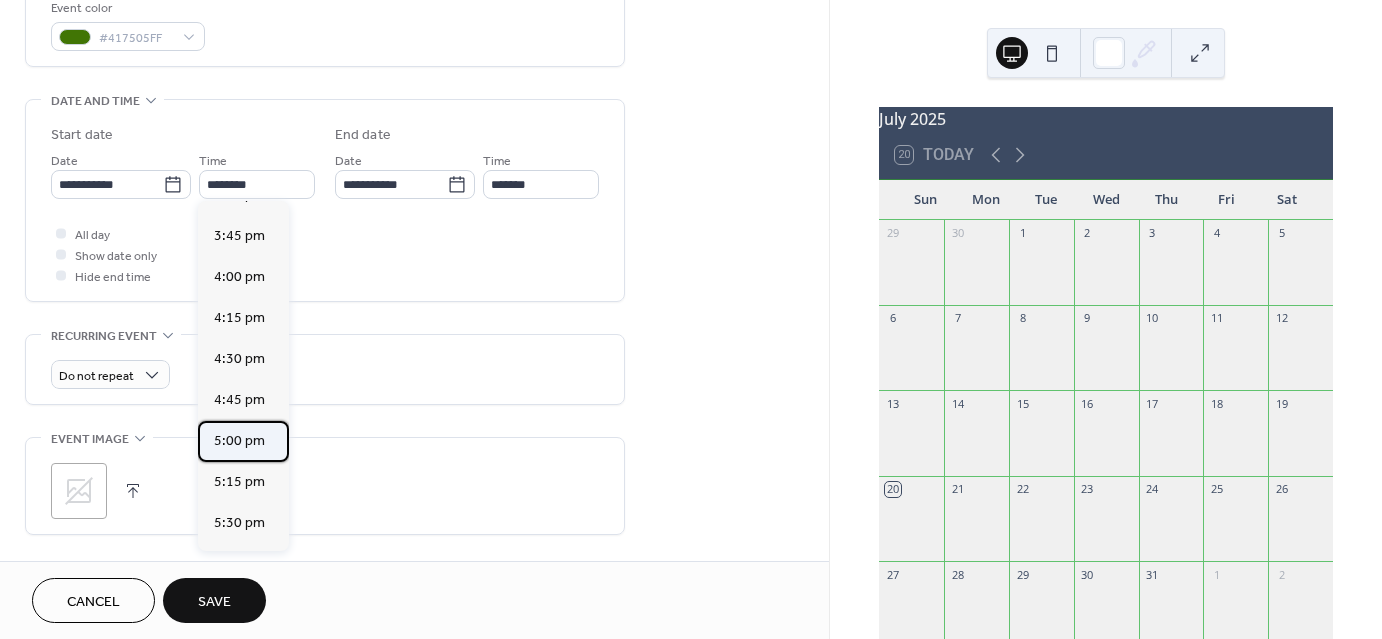 click on "5:00 pm" at bounding box center (239, 441) 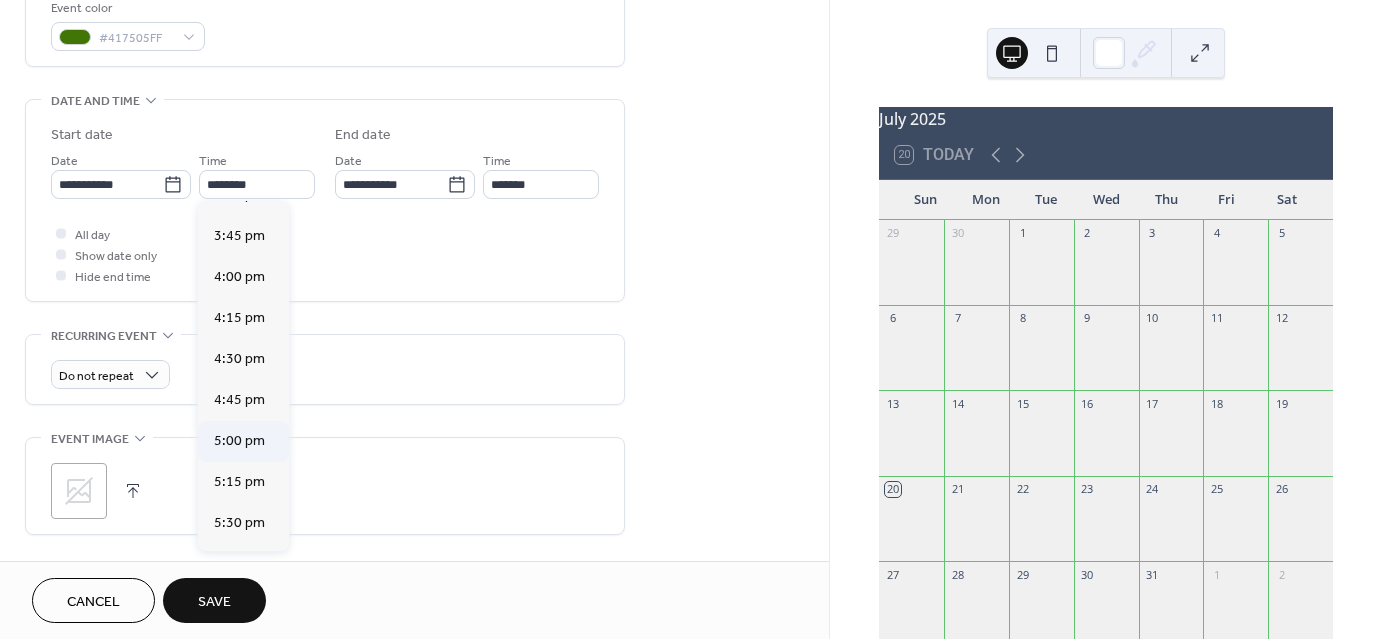 type on "*******" 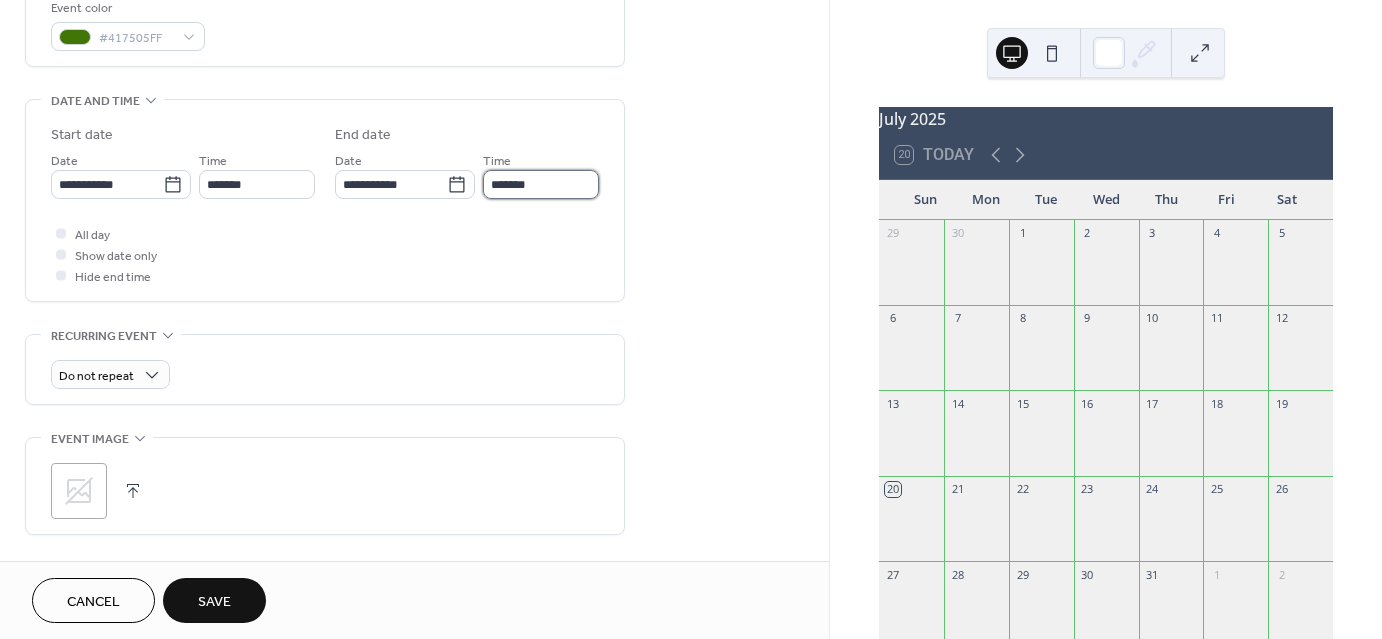 click on "*******" at bounding box center [541, 184] 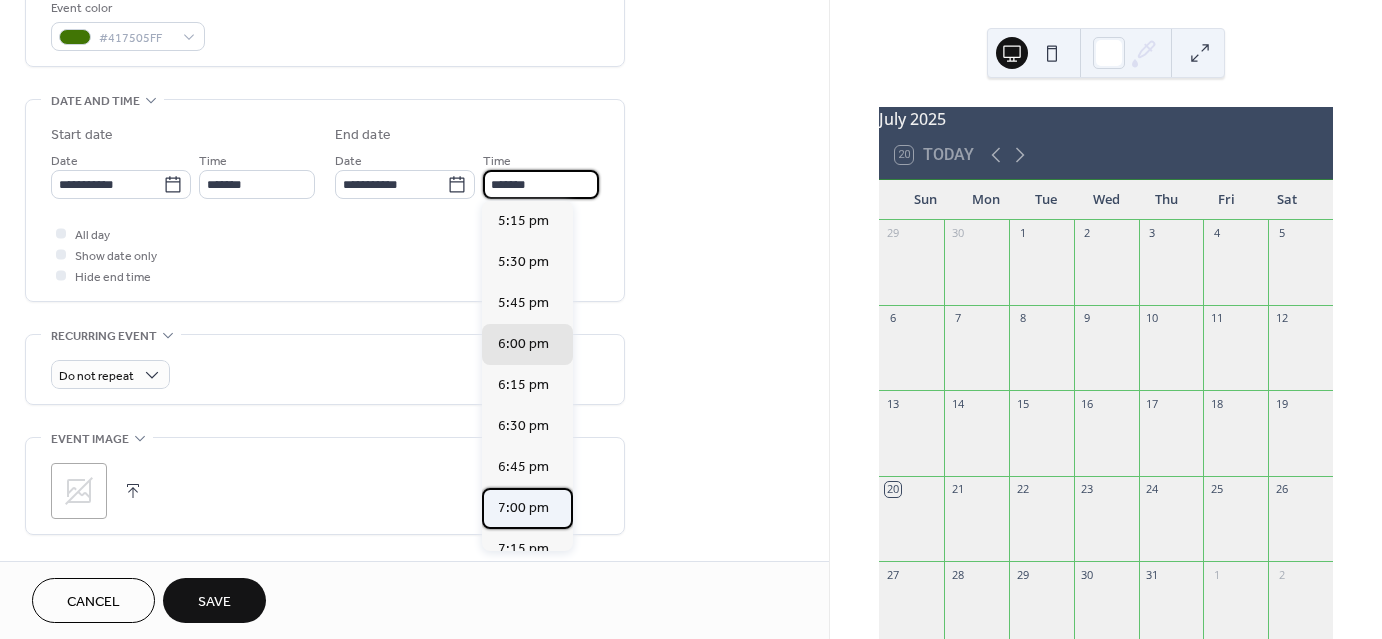 click on "7:00 pm" at bounding box center [523, 508] 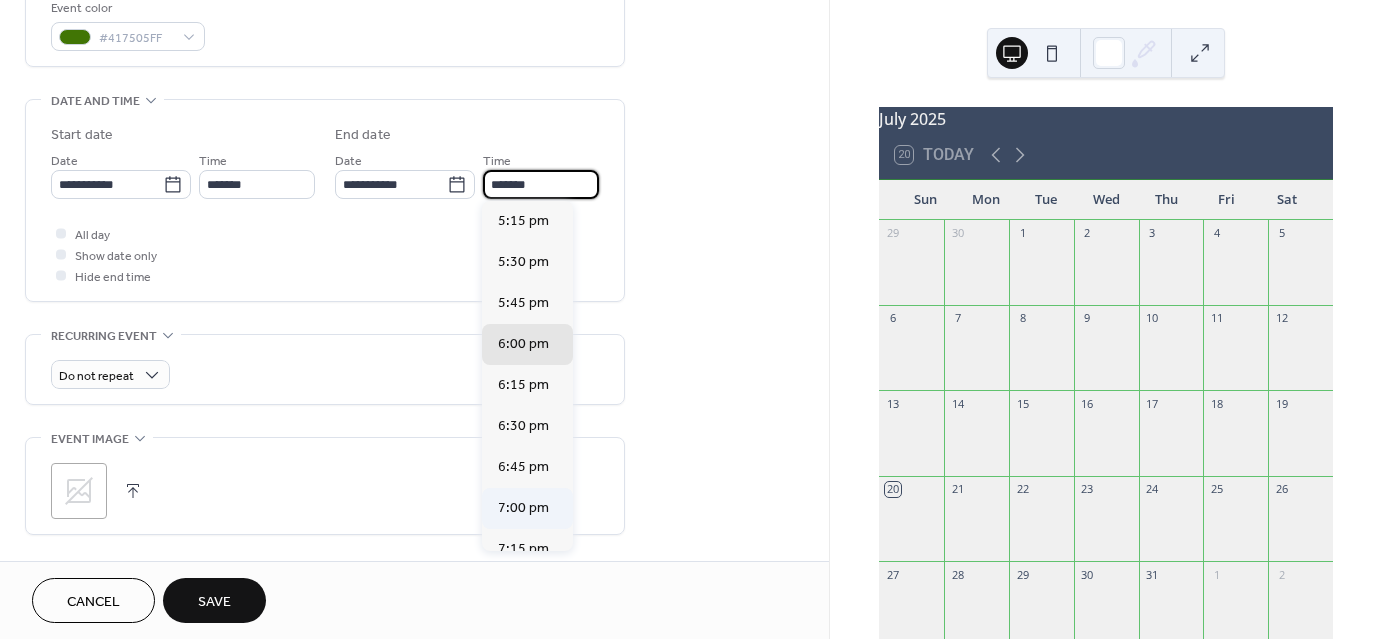type on "*******" 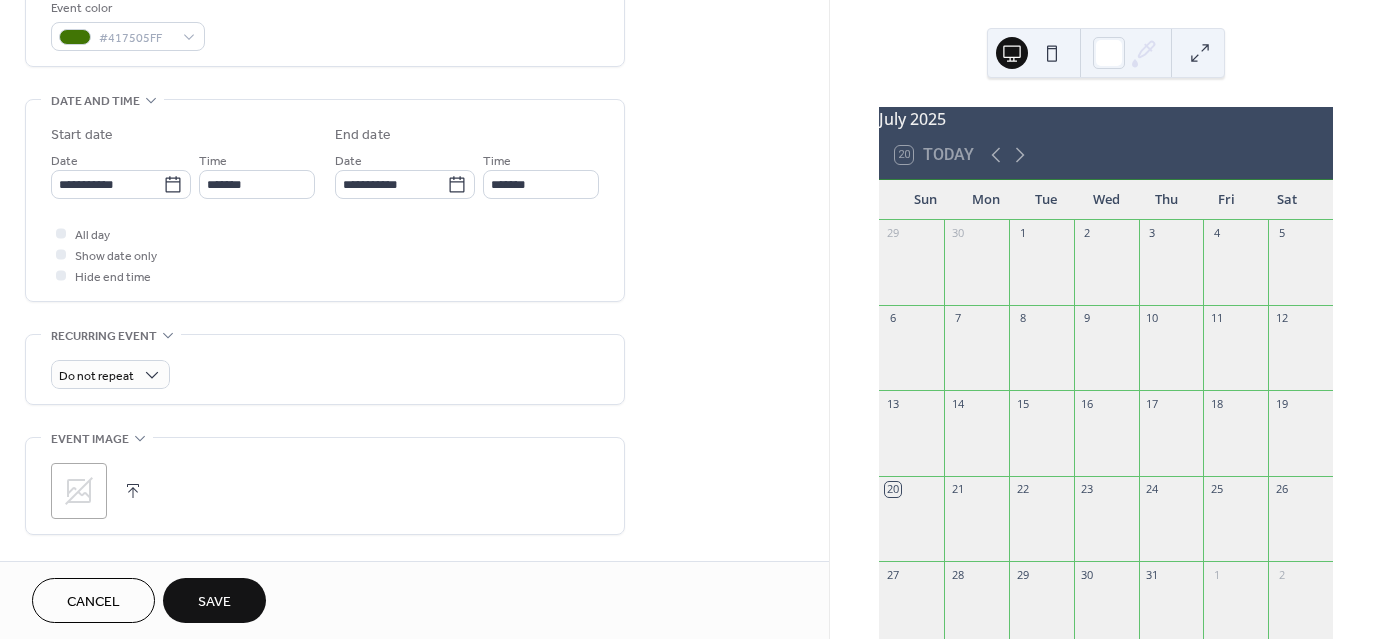 click on "Save" at bounding box center [214, 602] 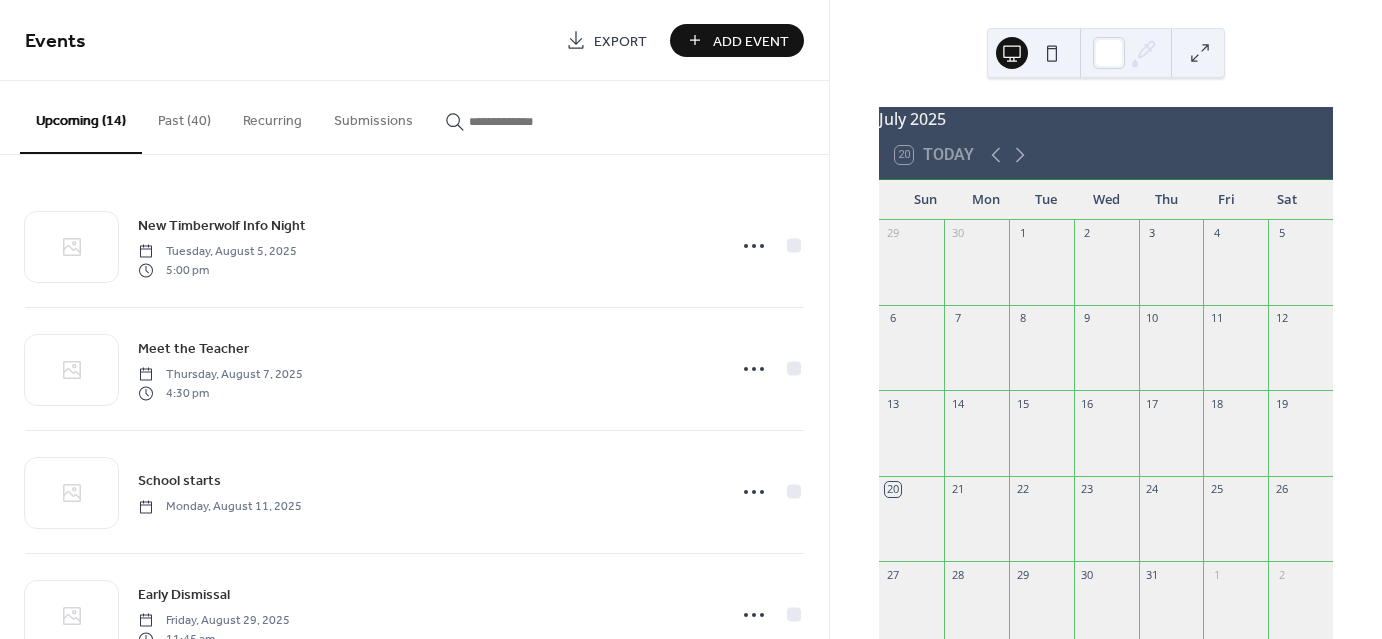 click on "Add Event" at bounding box center (751, 41) 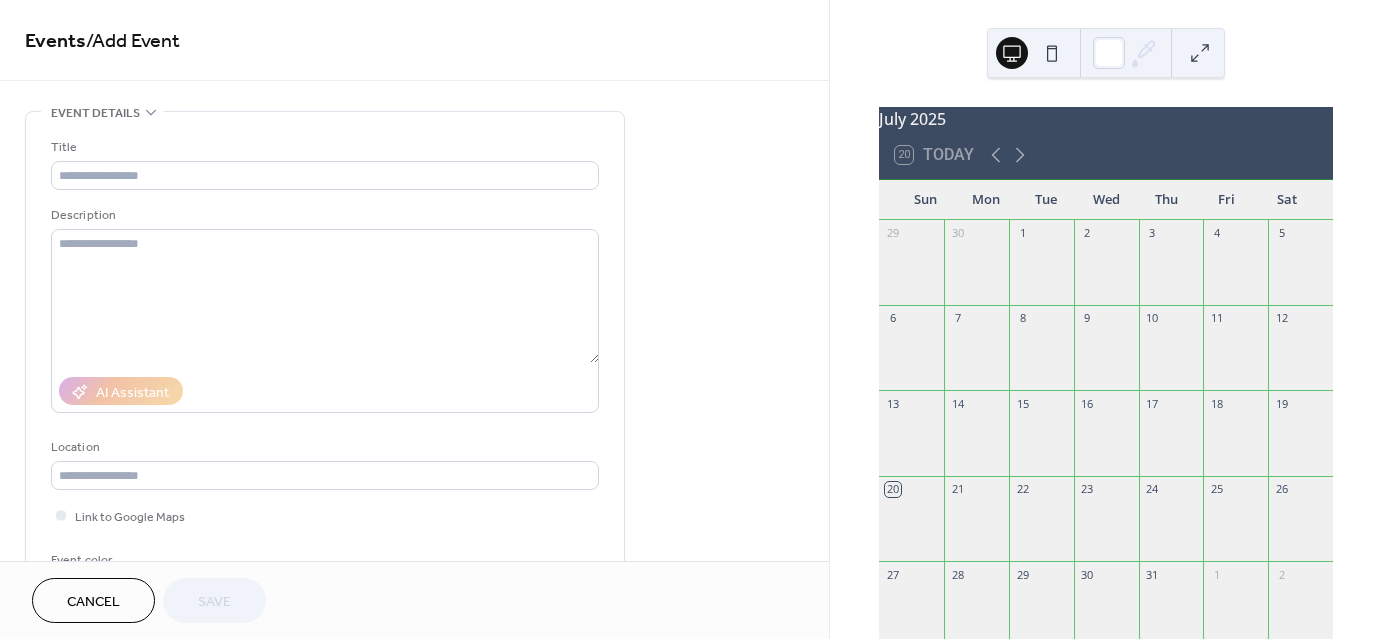 click on "Title" at bounding box center (325, 163) 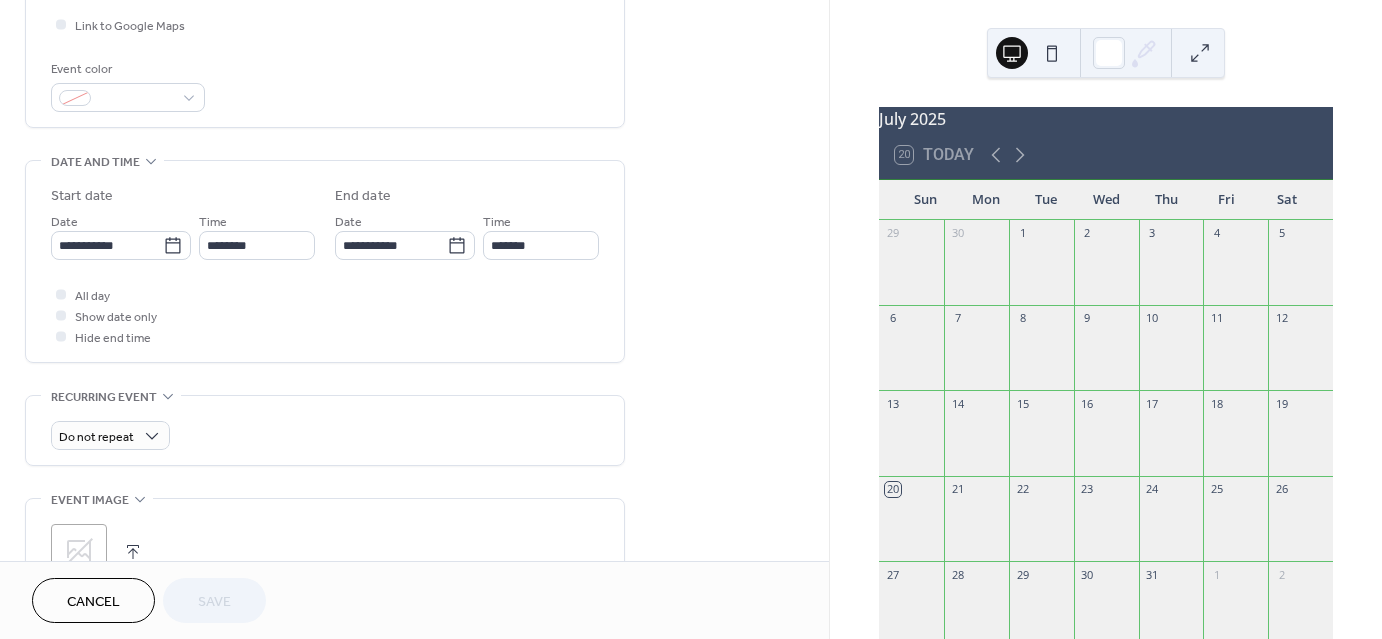 scroll, scrollTop: 93, scrollLeft: 0, axis: vertical 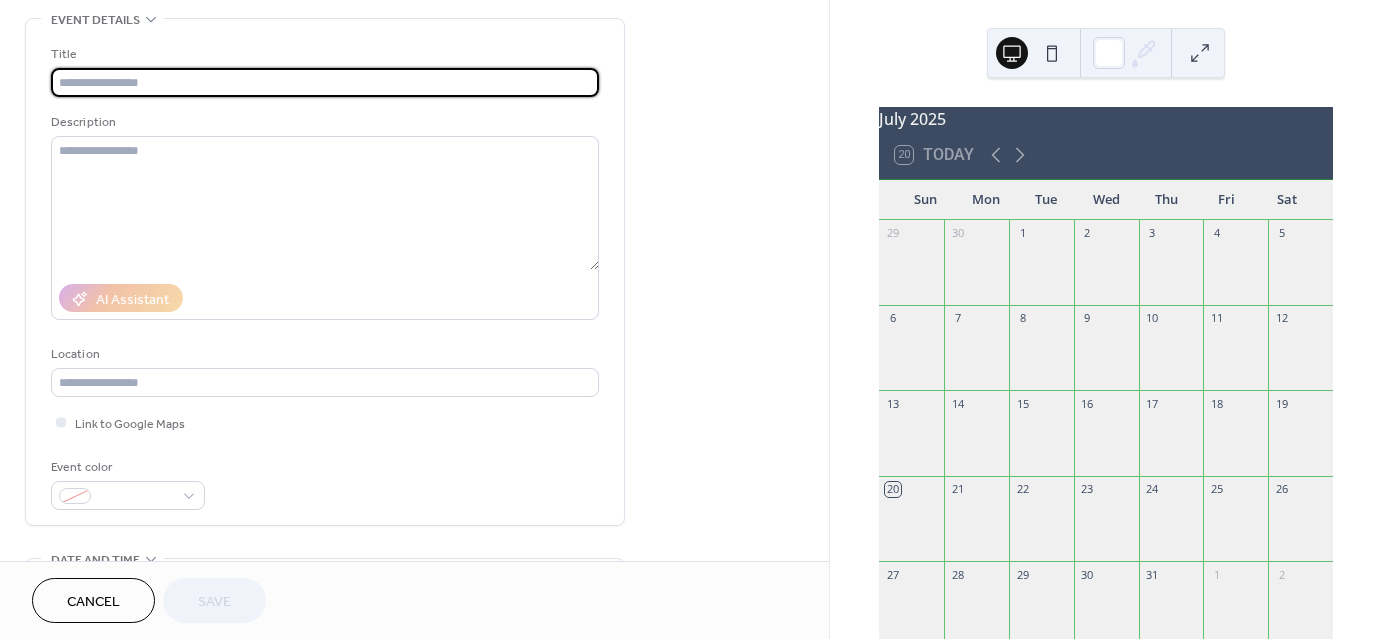 click at bounding box center [325, 82] 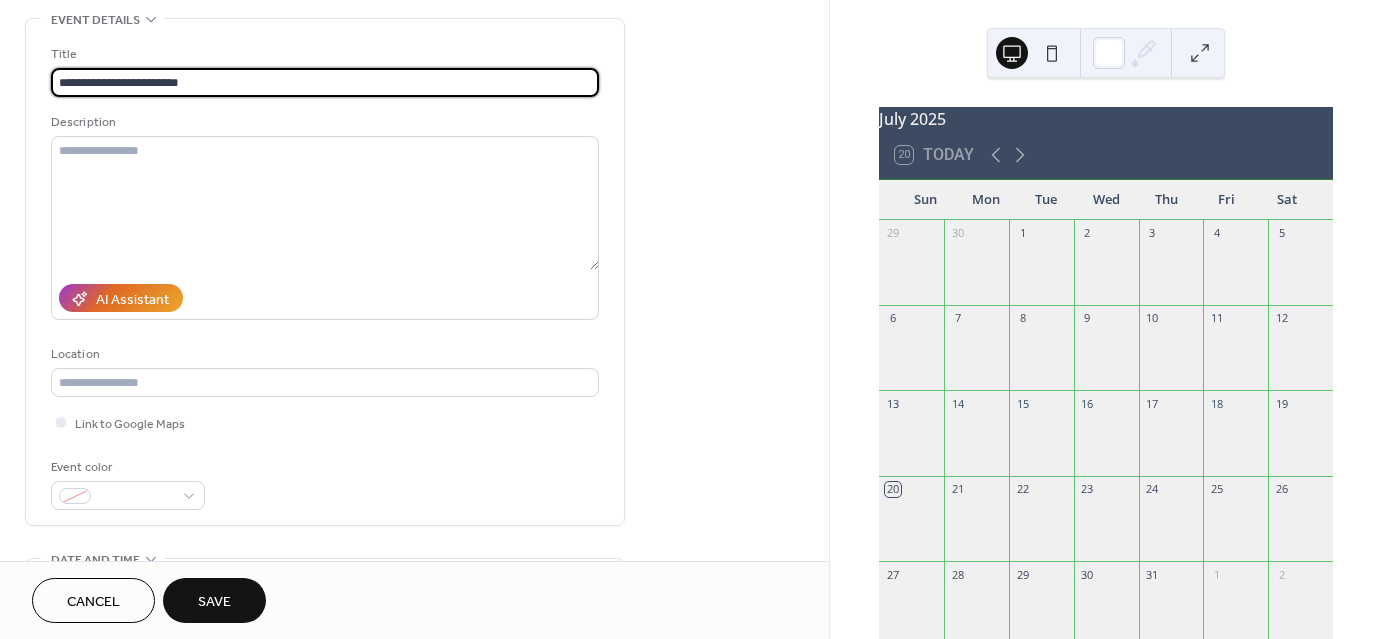 scroll, scrollTop: 1, scrollLeft: 0, axis: vertical 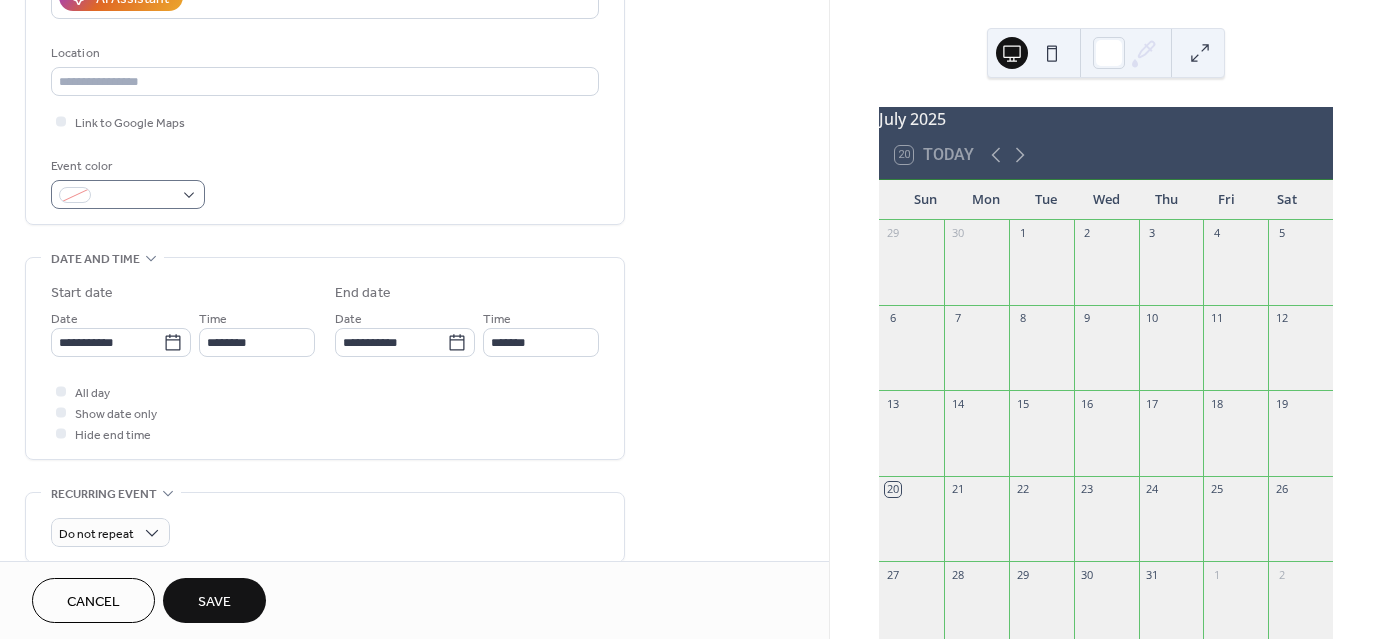 type on "**********" 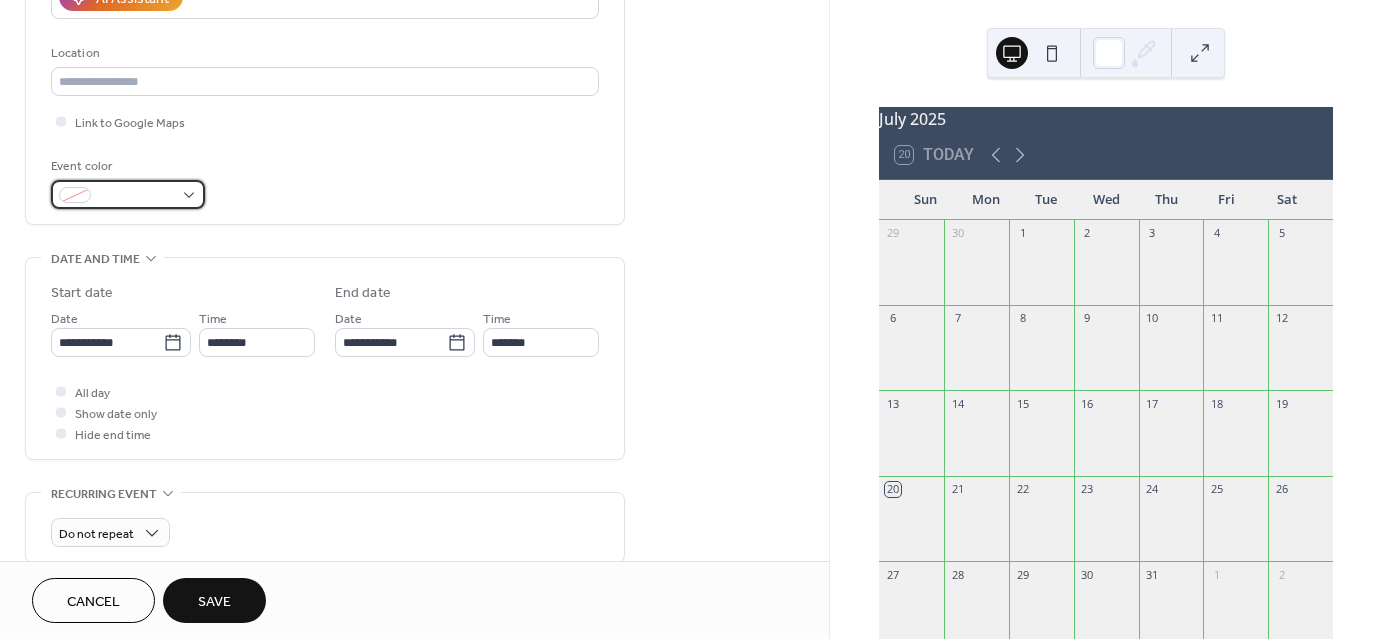 click at bounding box center [128, 194] 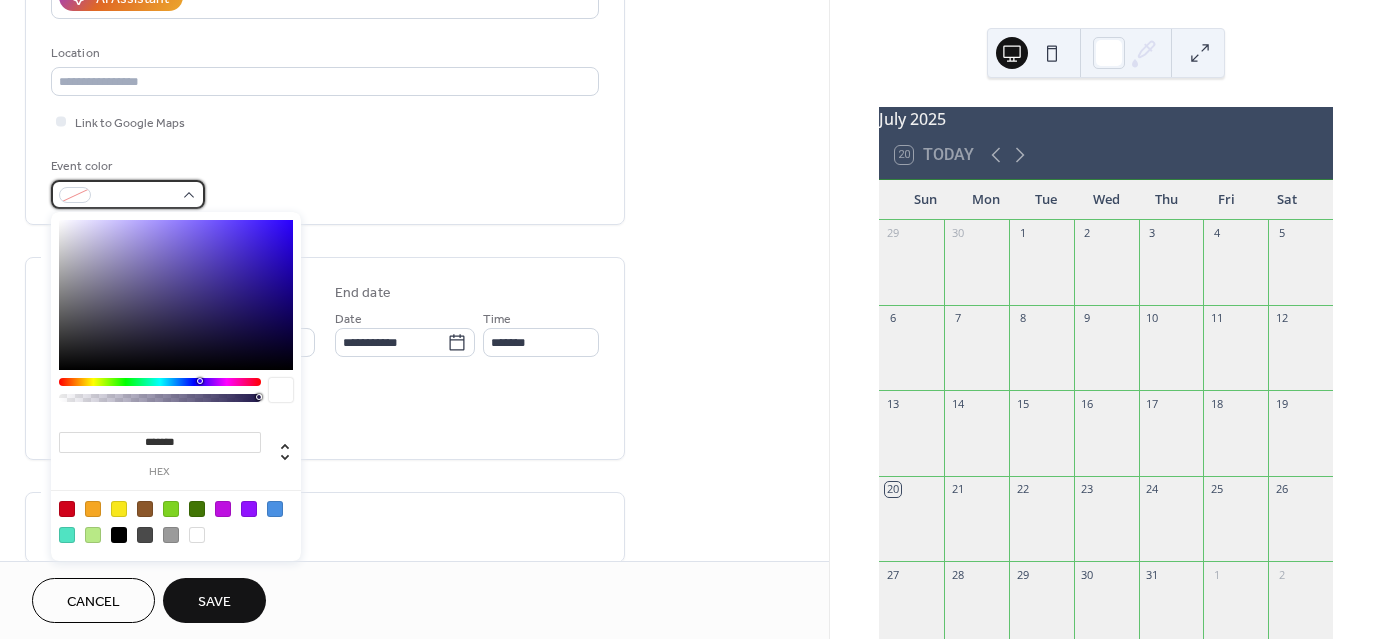 scroll, scrollTop: 0, scrollLeft: 0, axis: both 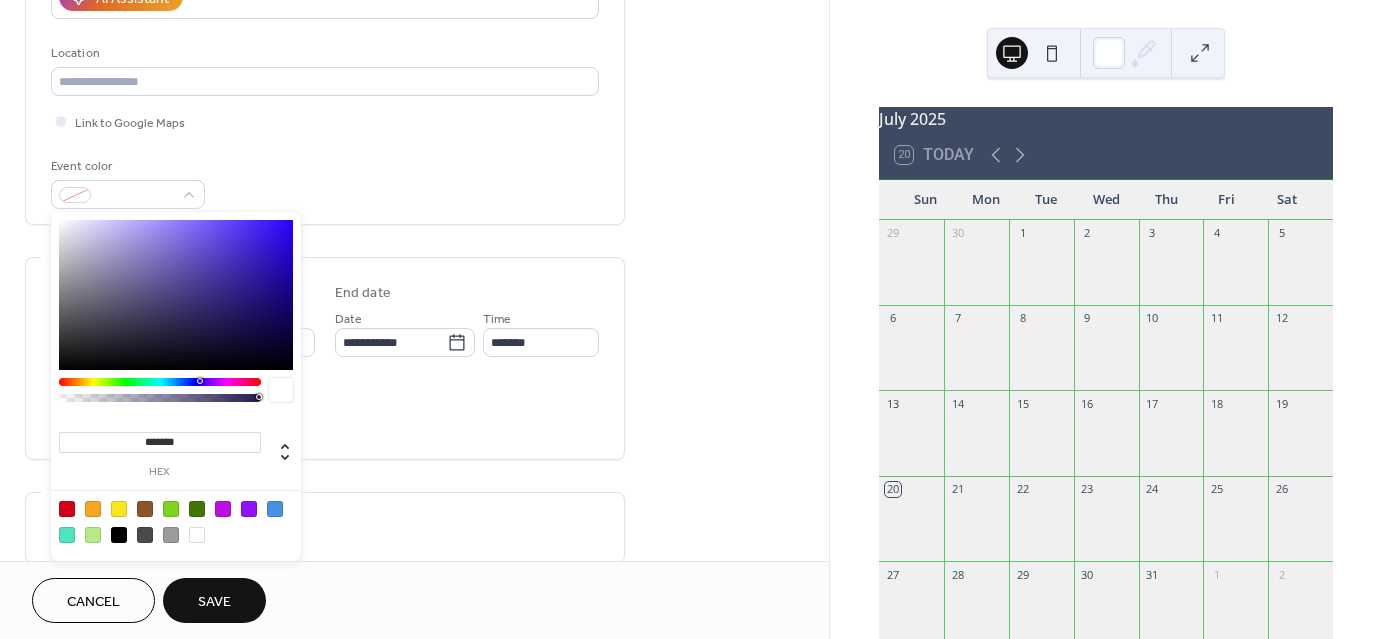 click at bounding box center (197, 509) 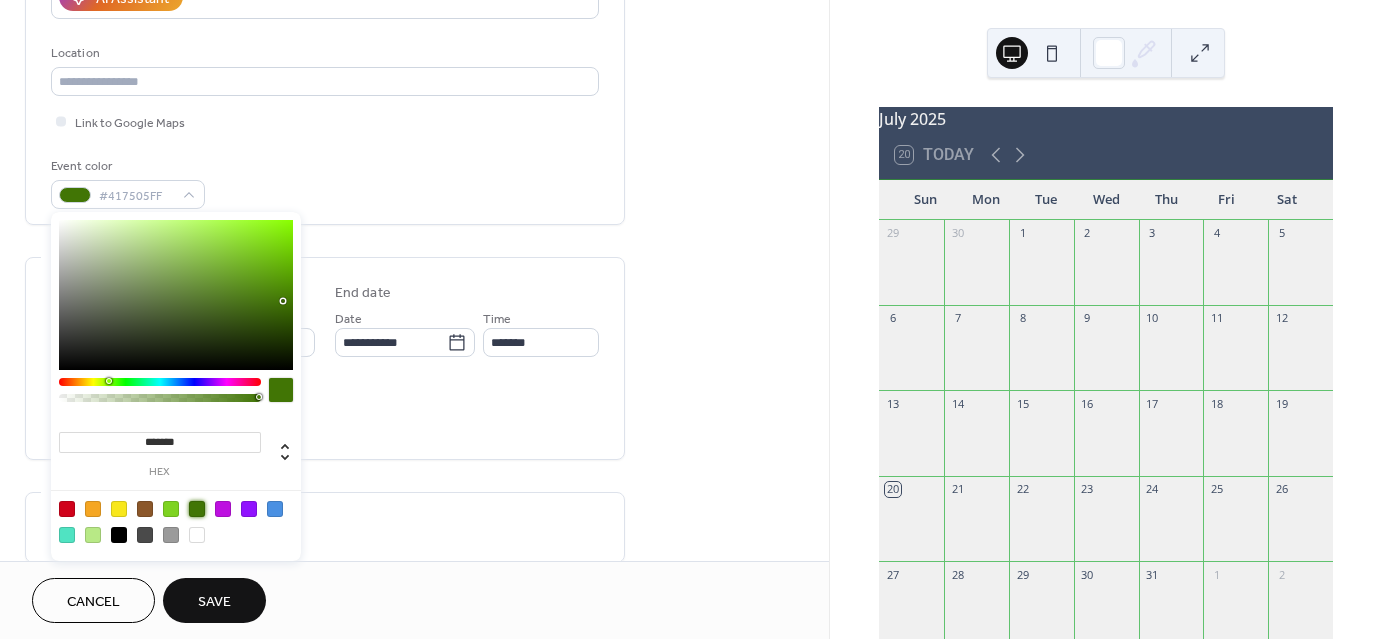 click on "**********" at bounding box center (325, 358) 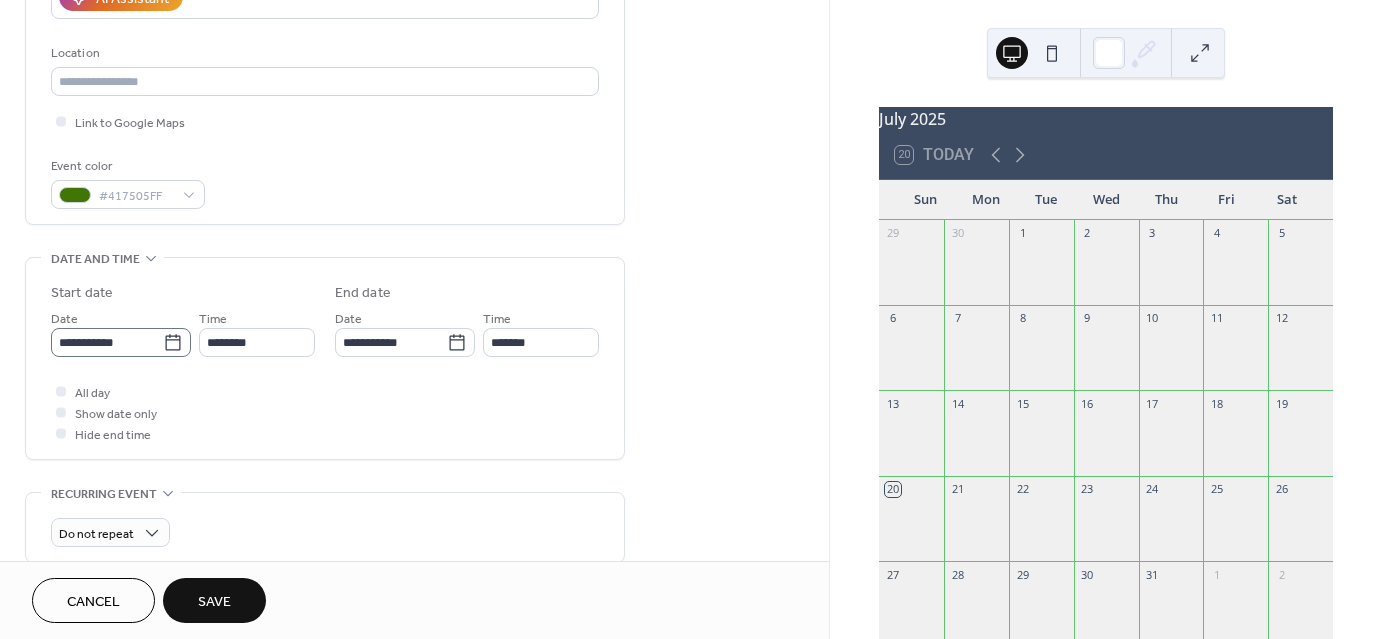 click 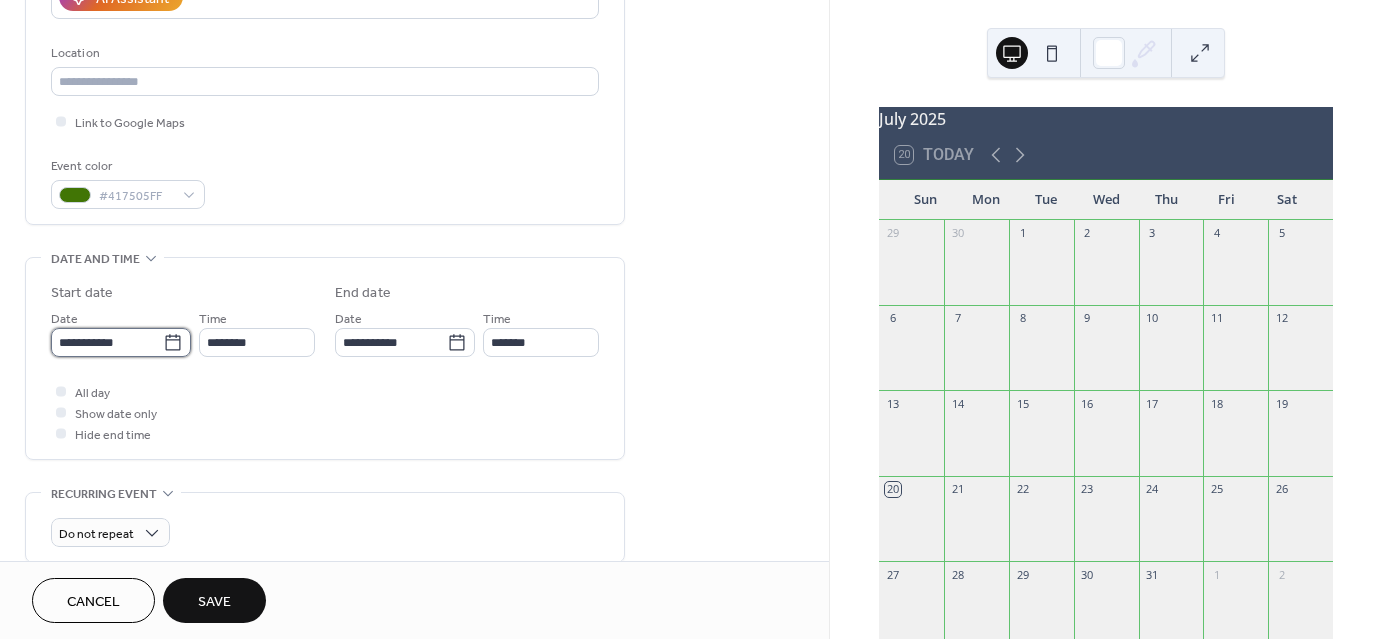click on "**********" at bounding box center (107, 342) 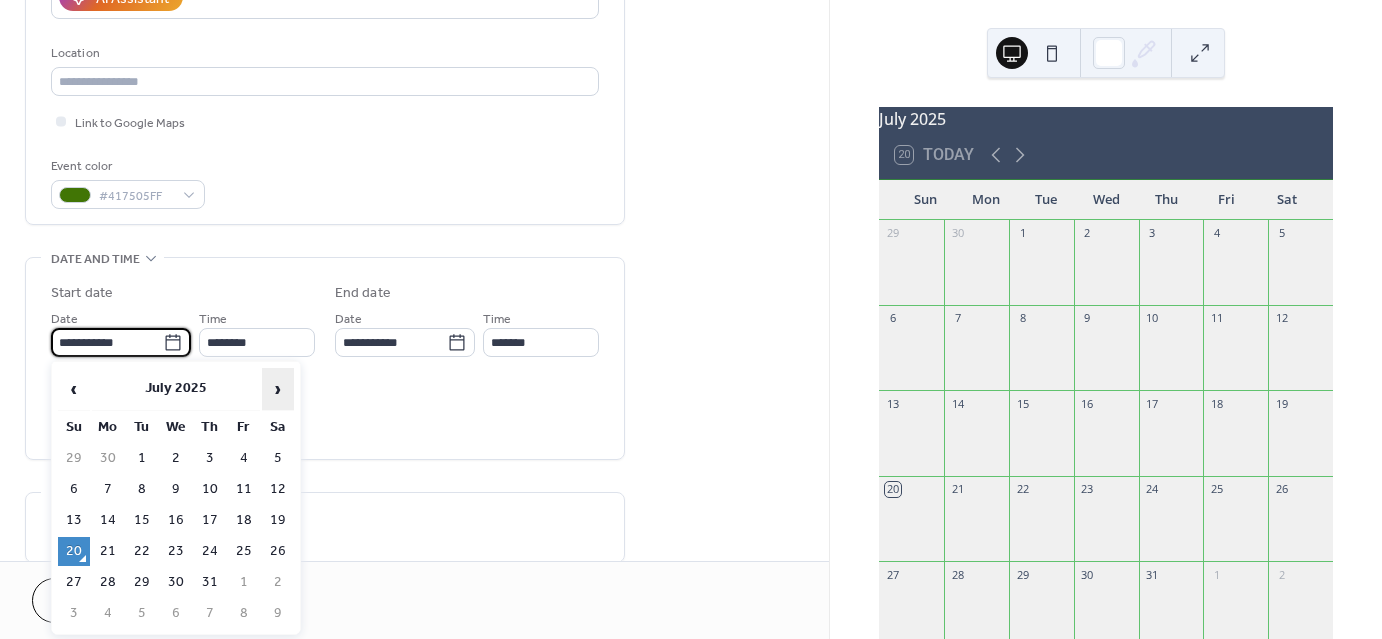 click on "›" at bounding box center [278, 389] 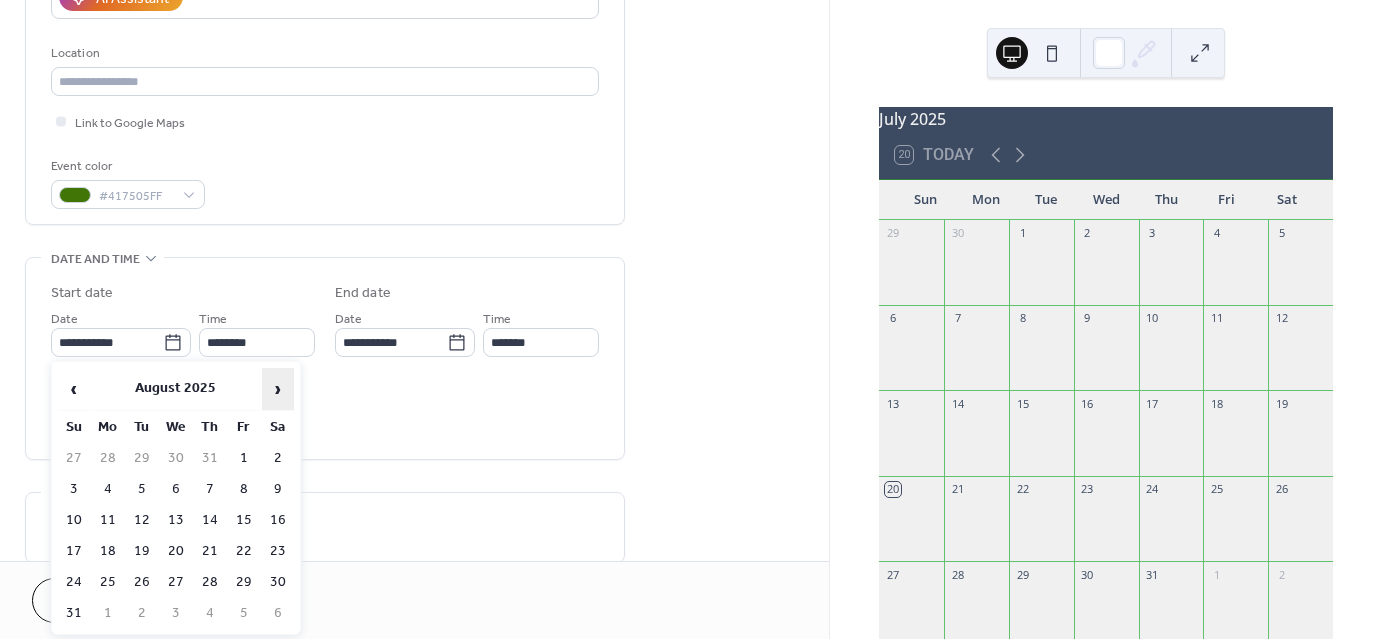 click on "›" at bounding box center (278, 389) 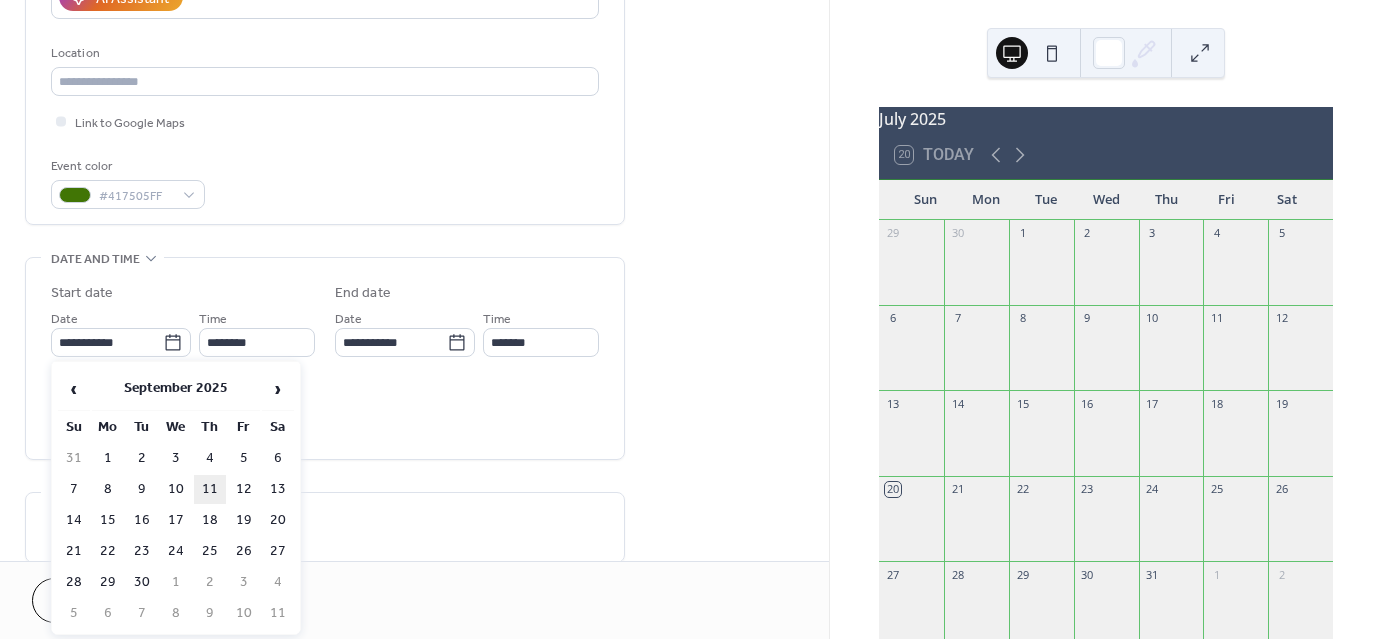 click on "11" at bounding box center (210, 489) 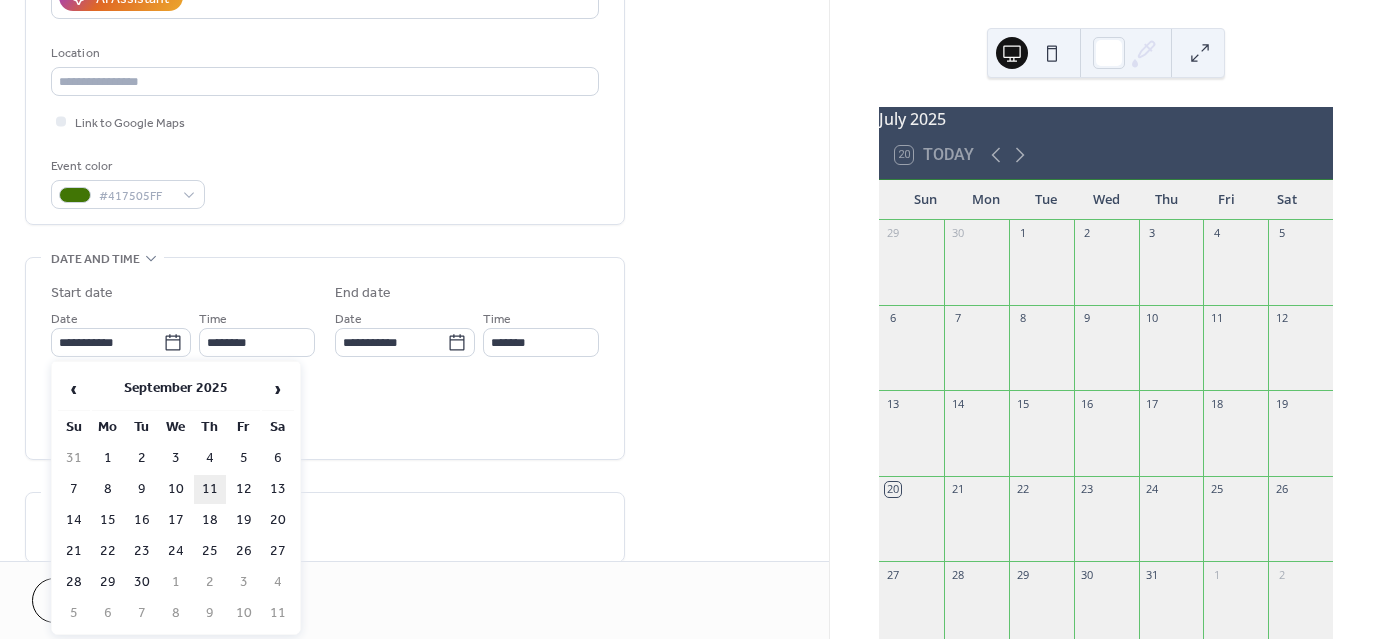 type on "**********" 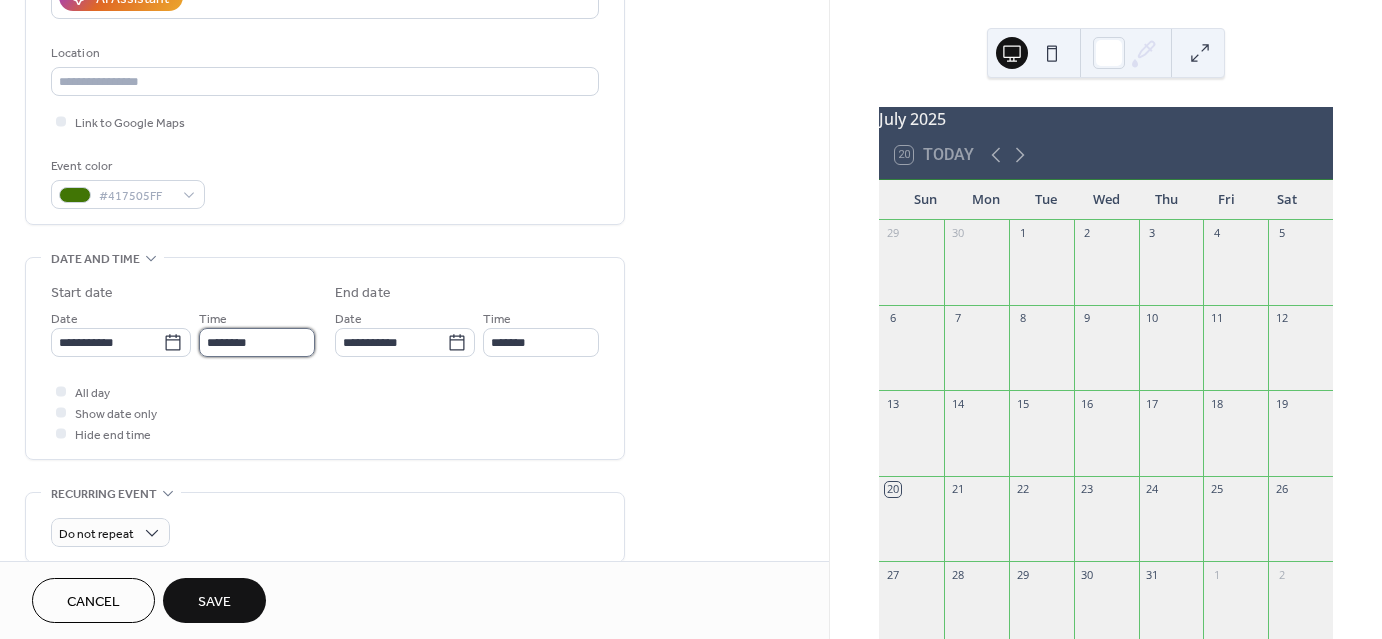 click on "********" at bounding box center (257, 342) 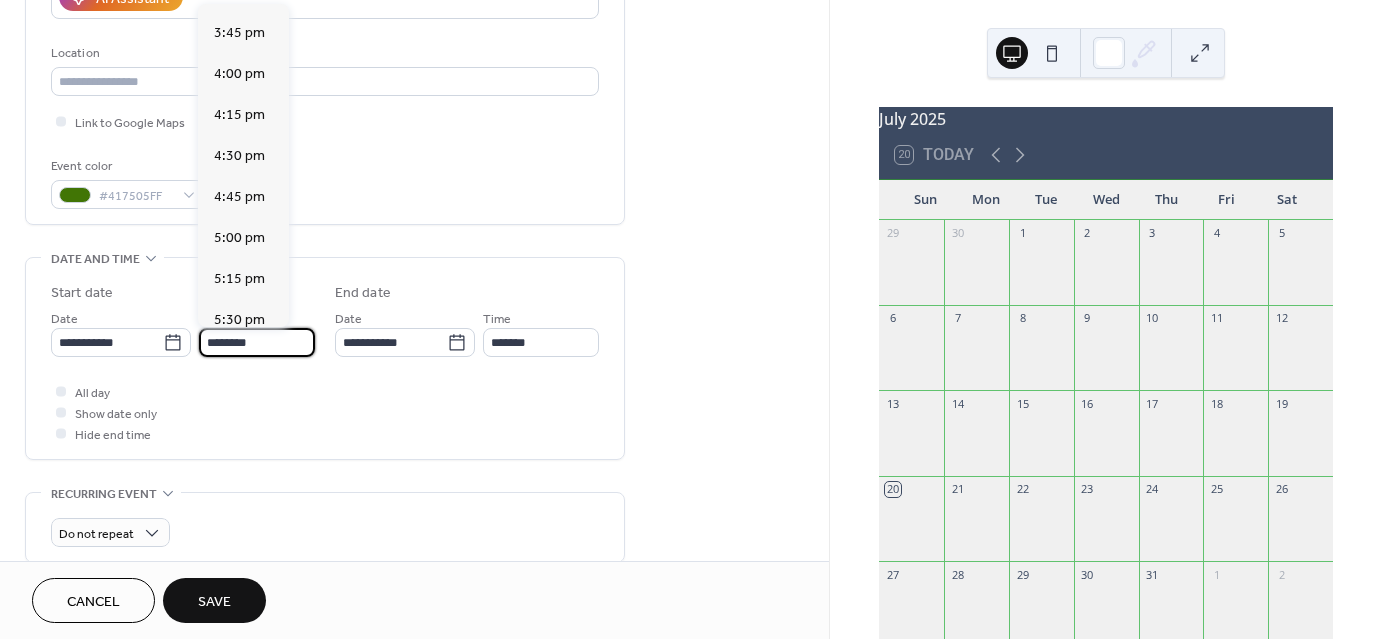 scroll, scrollTop: 2575, scrollLeft: 0, axis: vertical 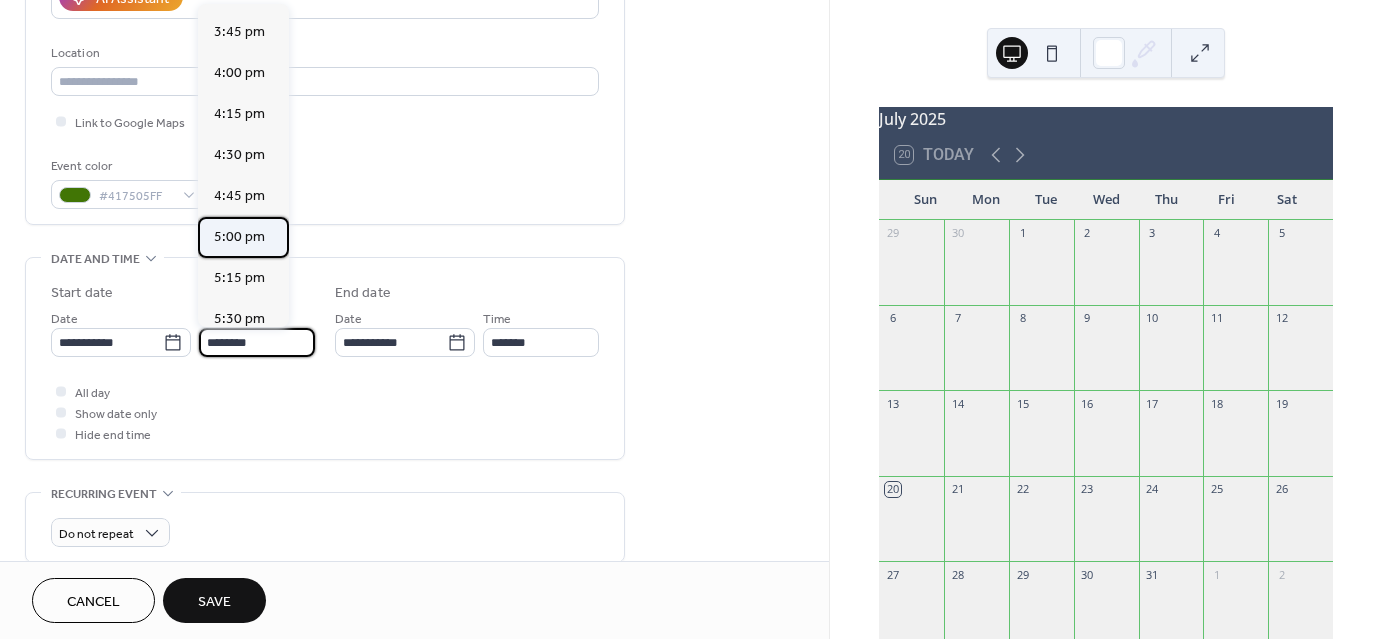 click on "5:00 pm" at bounding box center [239, 237] 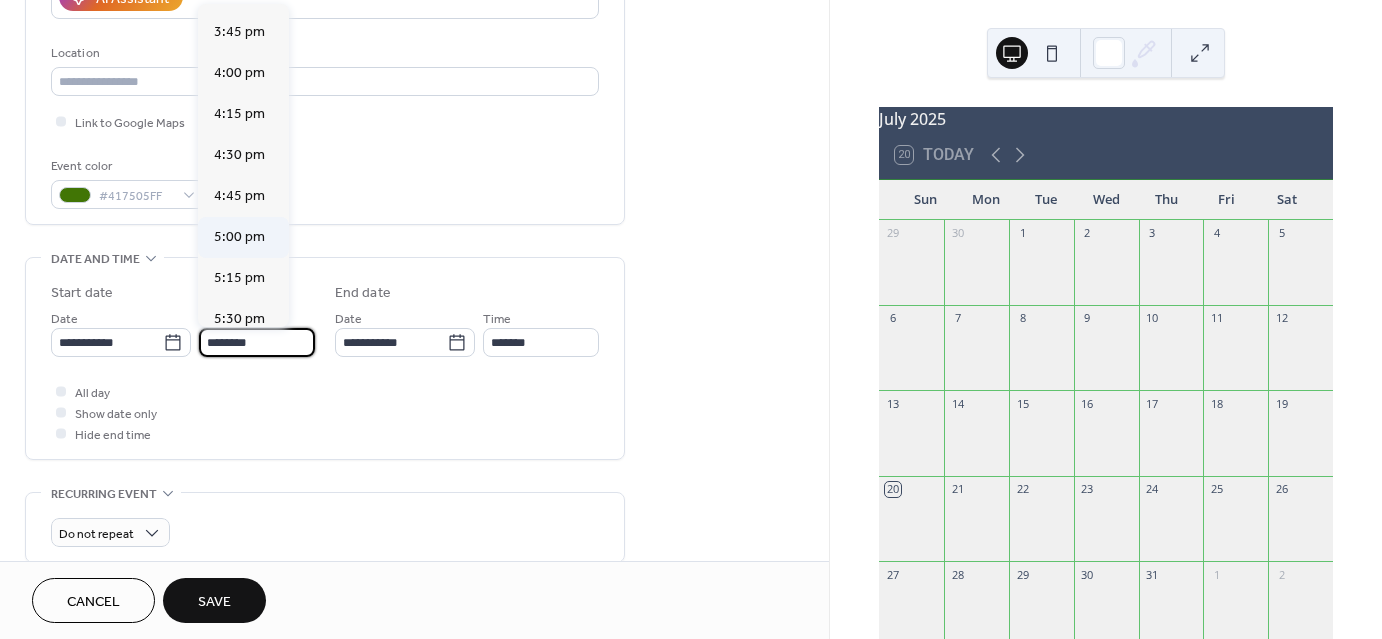 type on "*******" 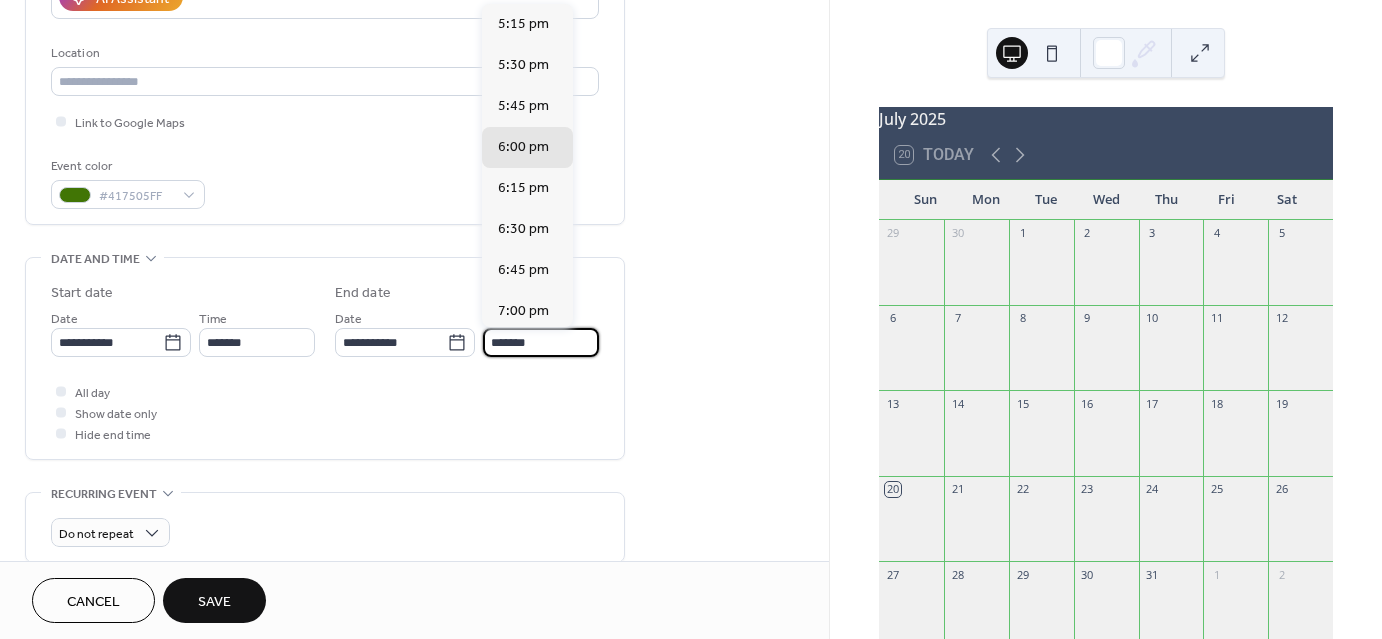 click on "*******" at bounding box center (541, 342) 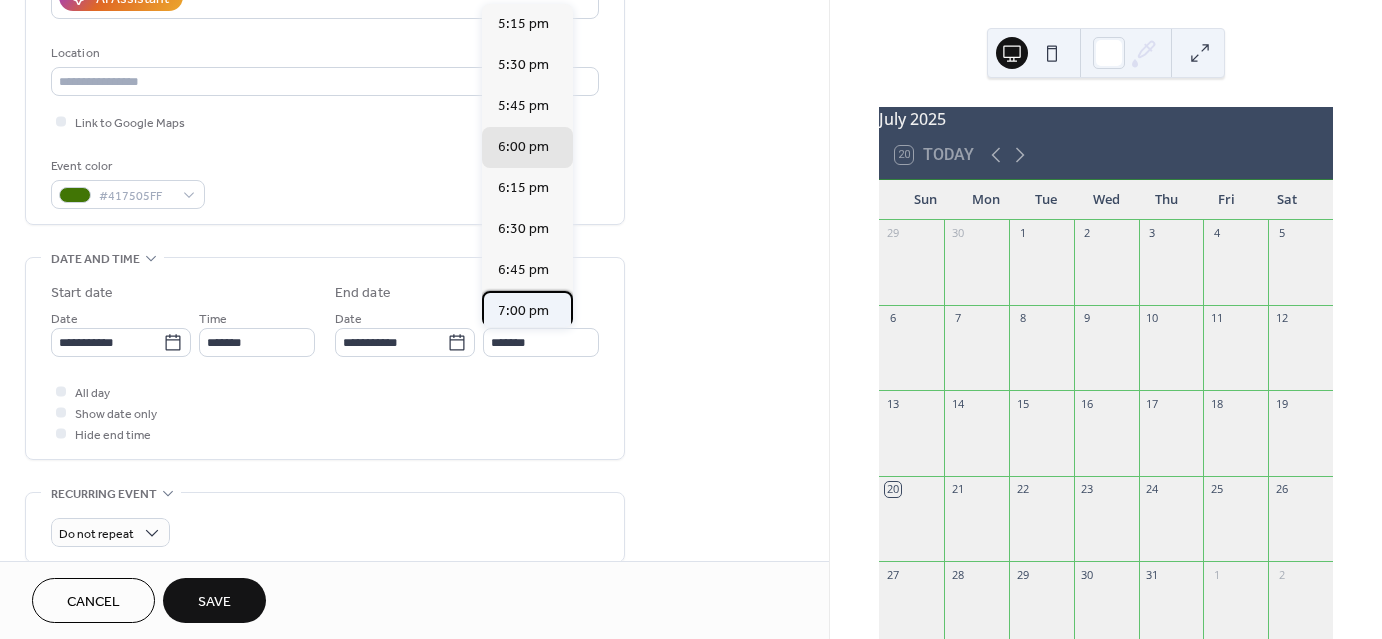 click on "7:00 pm" at bounding box center (523, 311) 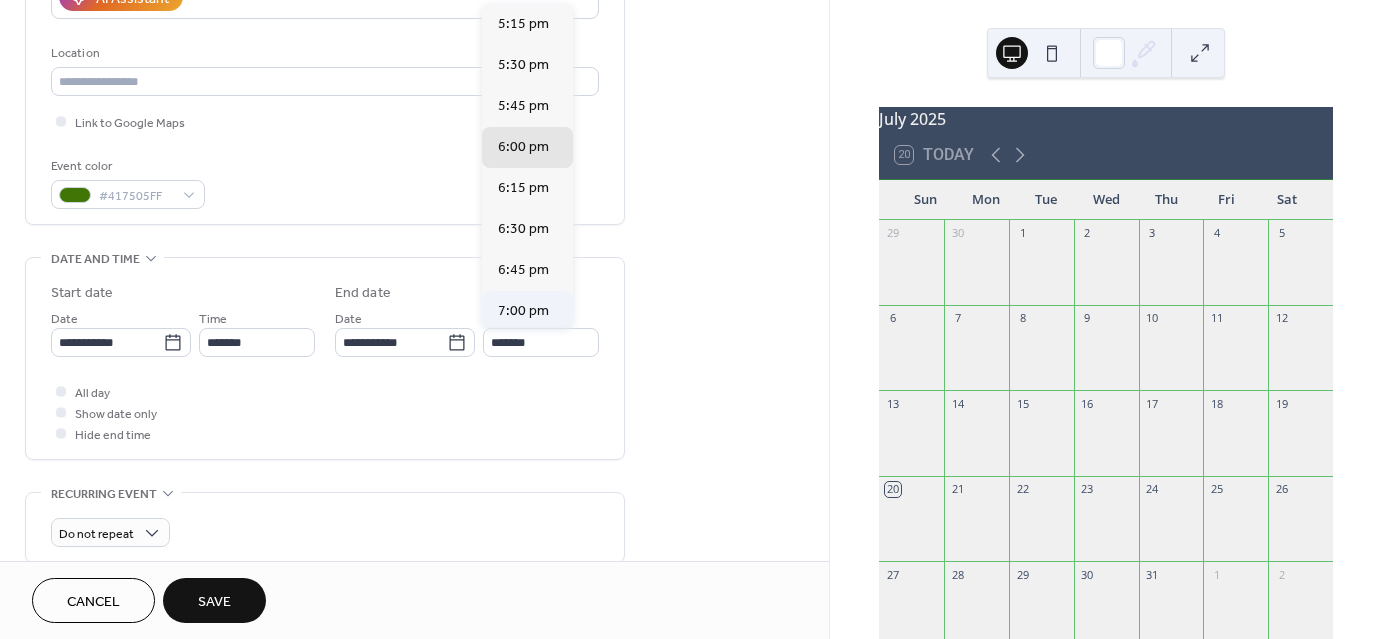 type on "*******" 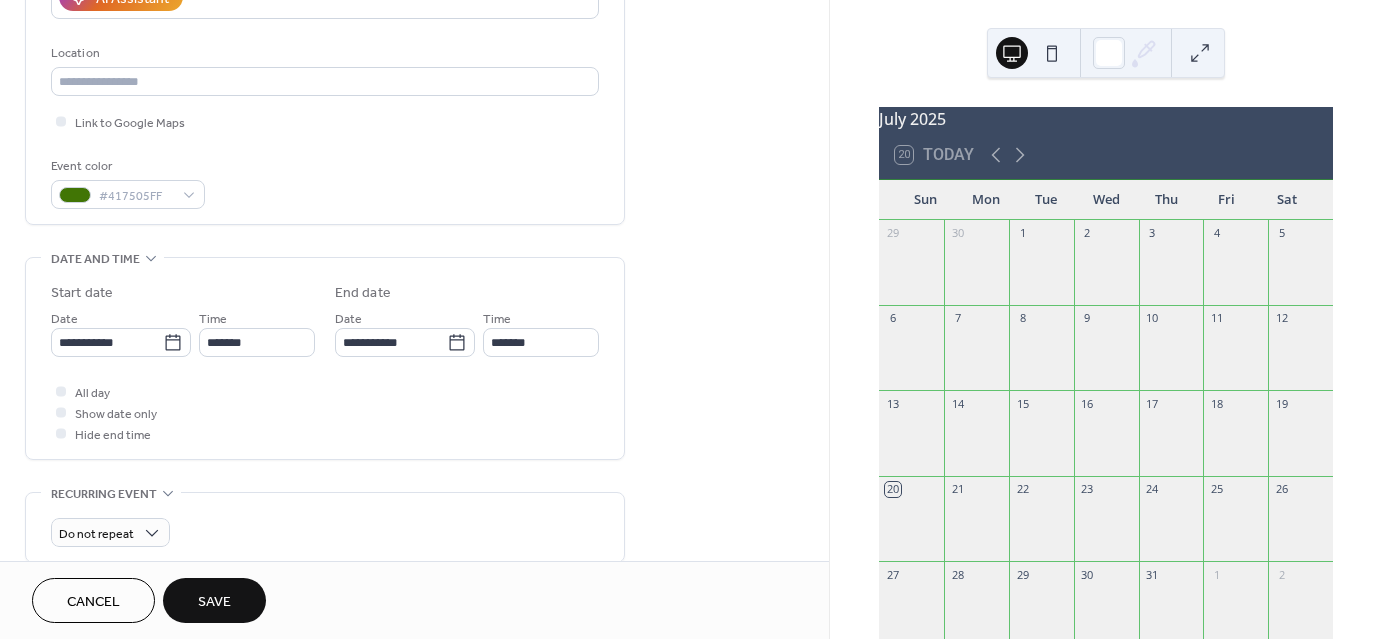 click on "Save" at bounding box center (214, 600) 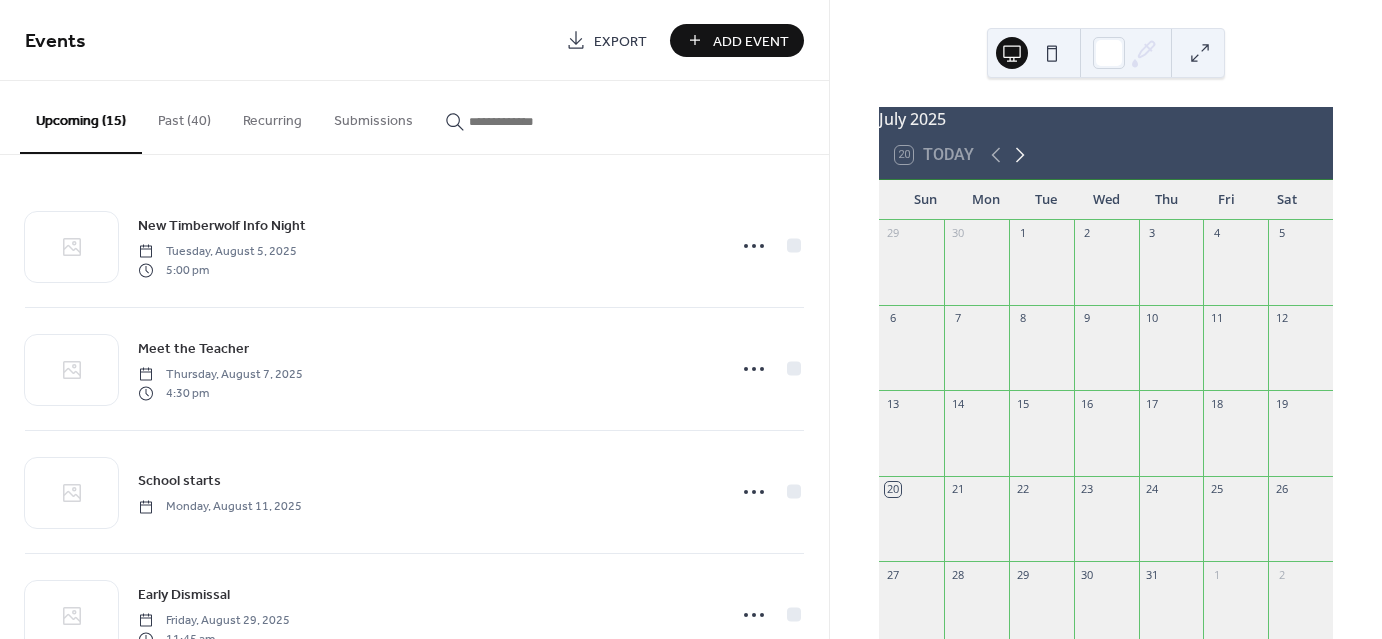 click 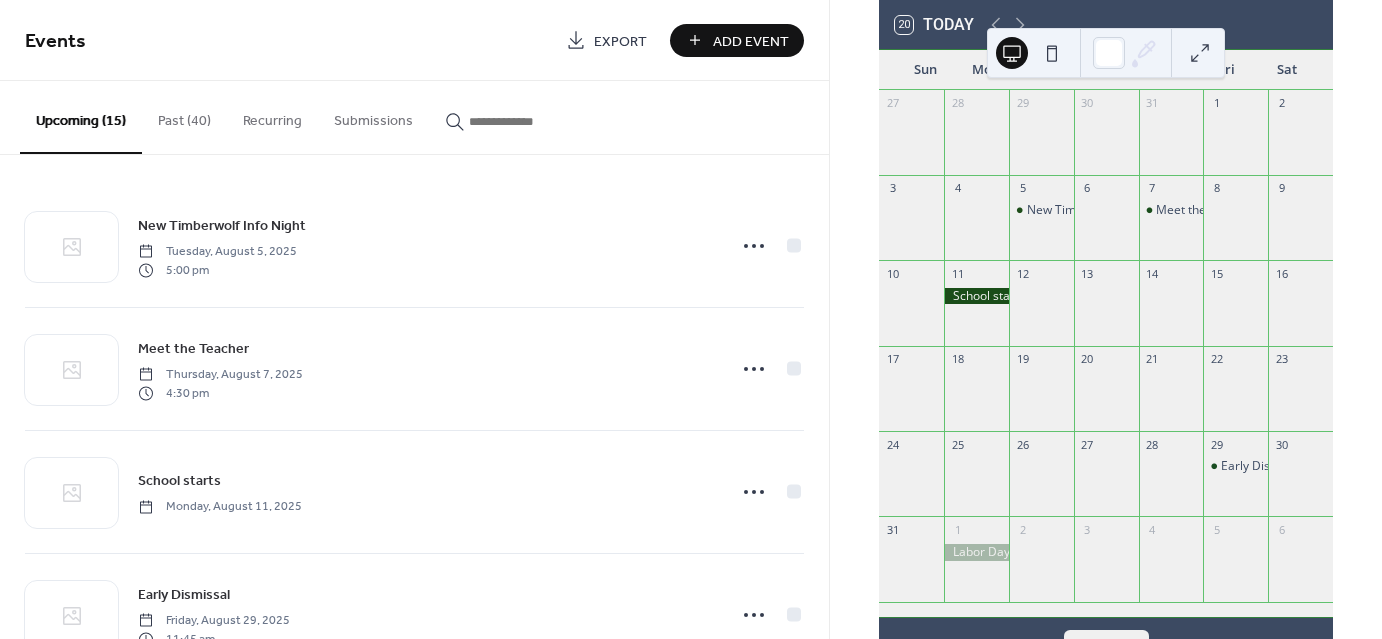 scroll, scrollTop: 0, scrollLeft: 0, axis: both 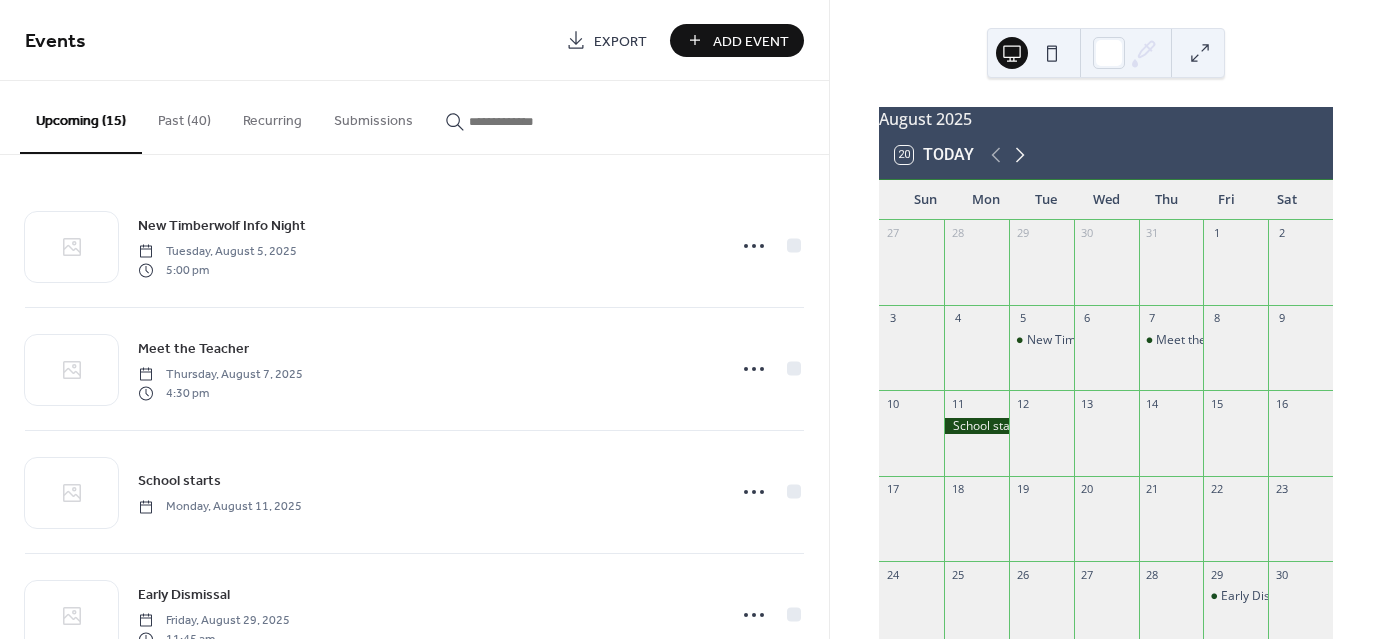 click 